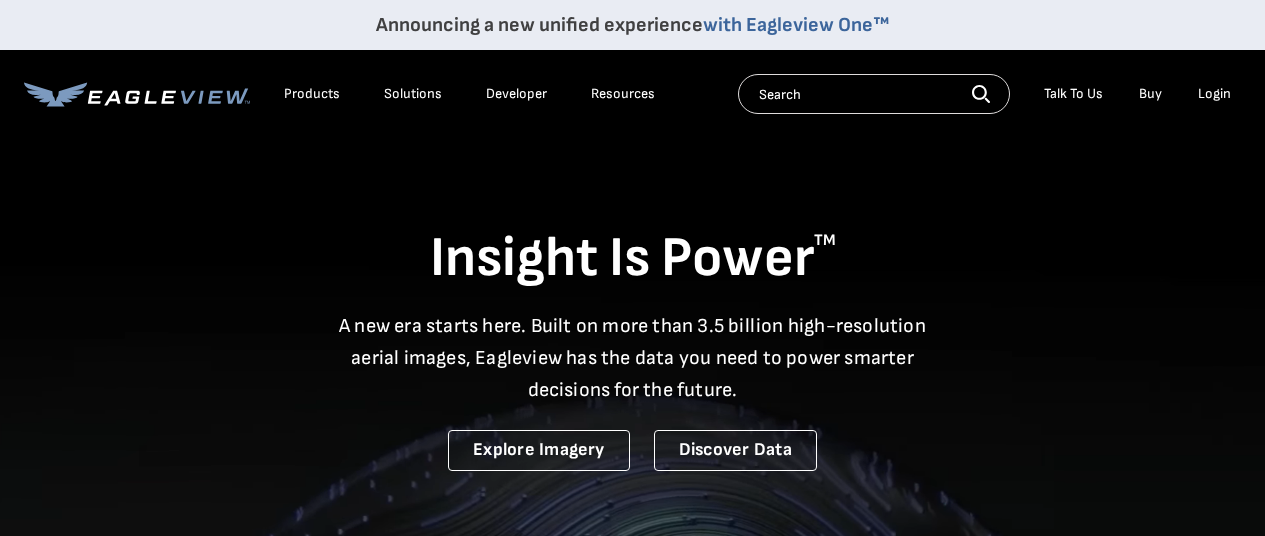 scroll, scrollTop: 0, scrollLeft: 0, axis: both 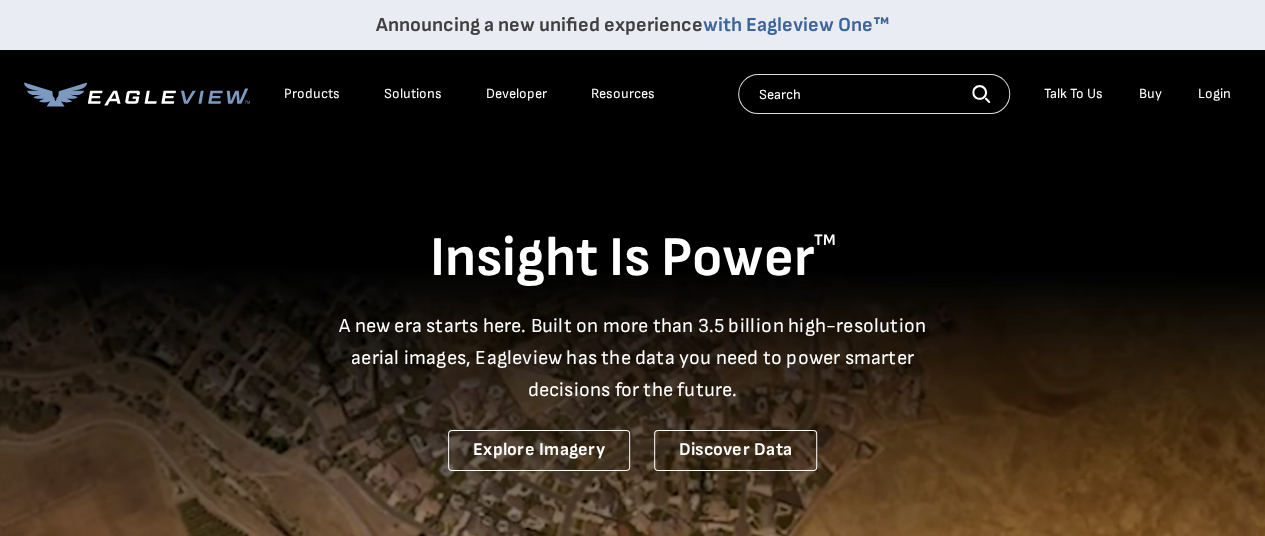 click on "Search
Talk To Us
Buy
Login" at bounding box center (989, 94) 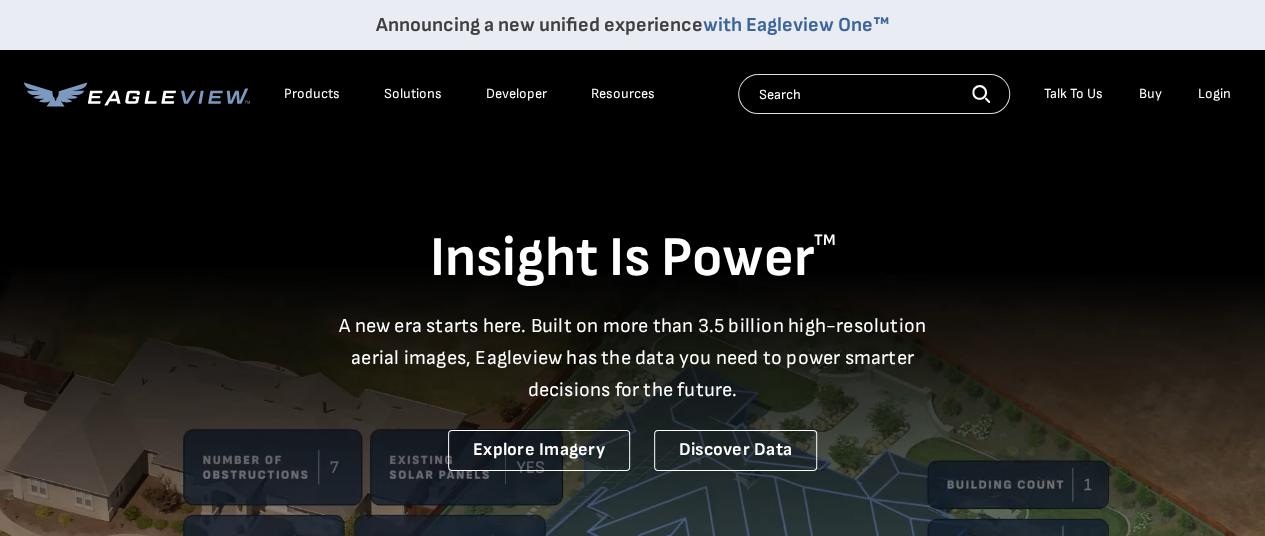 click on "Login" at bounding box center (1214, 94) 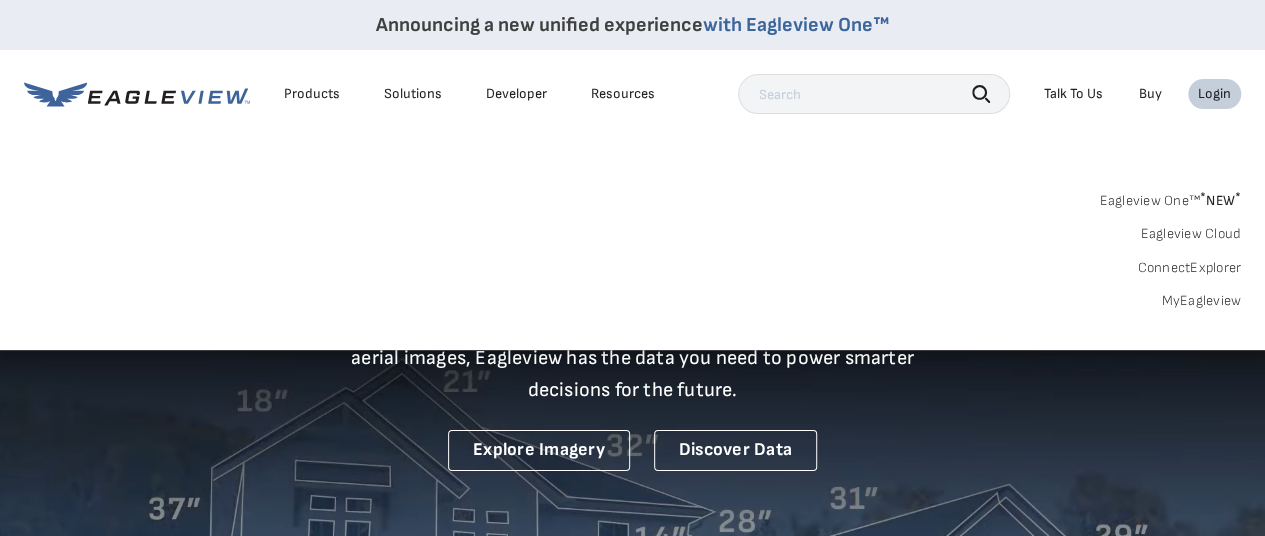 click on "MyEagleview" at bounding box center [1201, 301] 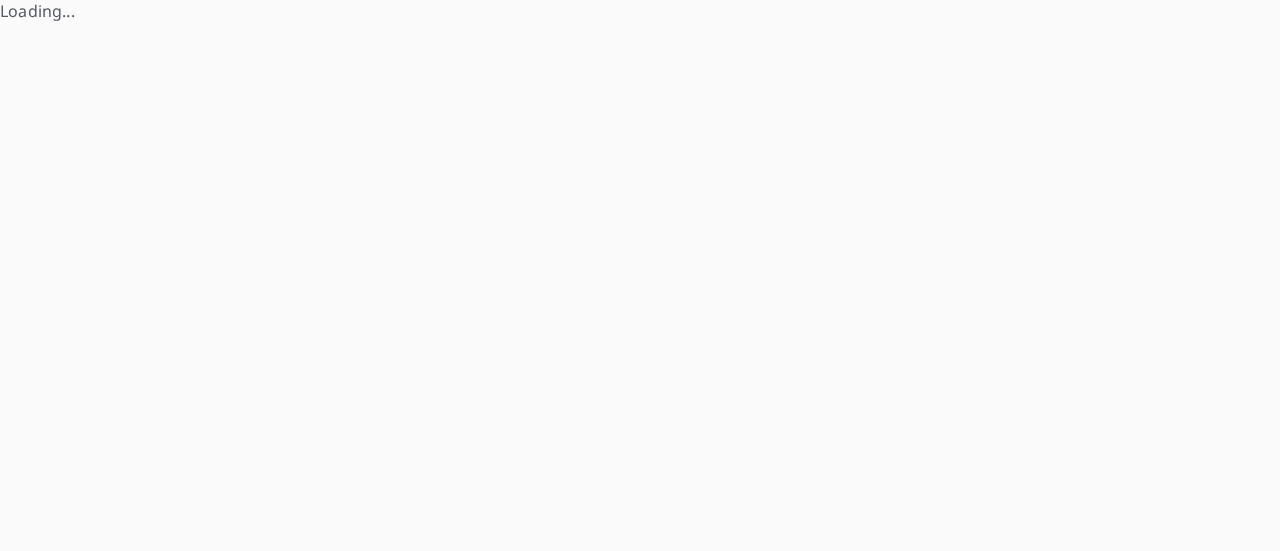 scroll, scrollTop: 0, scrollLeft: 0, axis: both 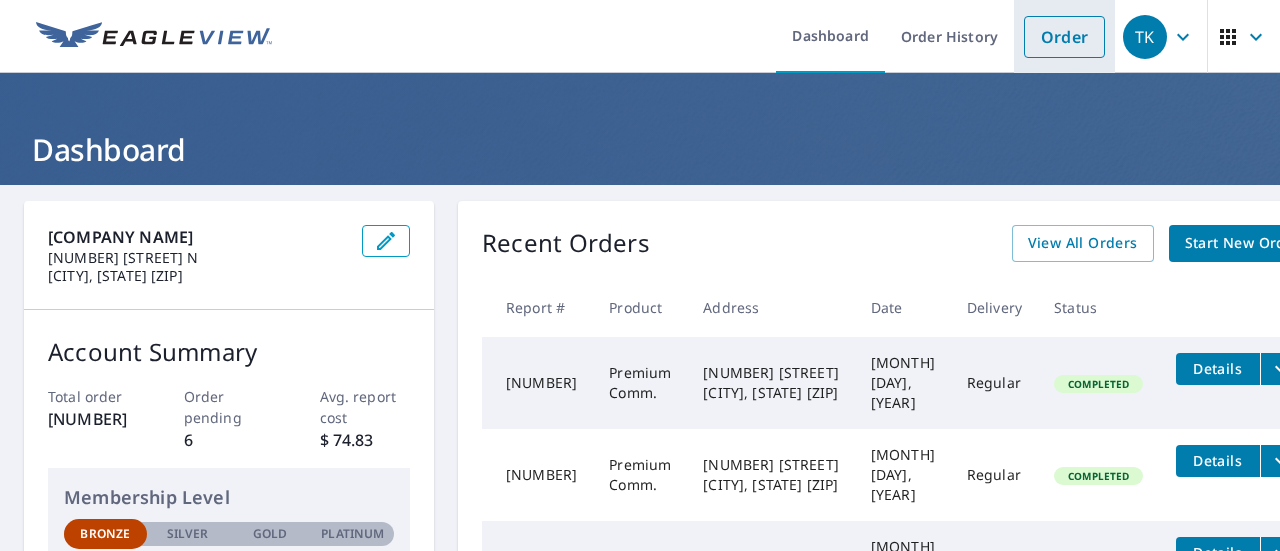 click on "Order" at bounding box center (1064, 37) 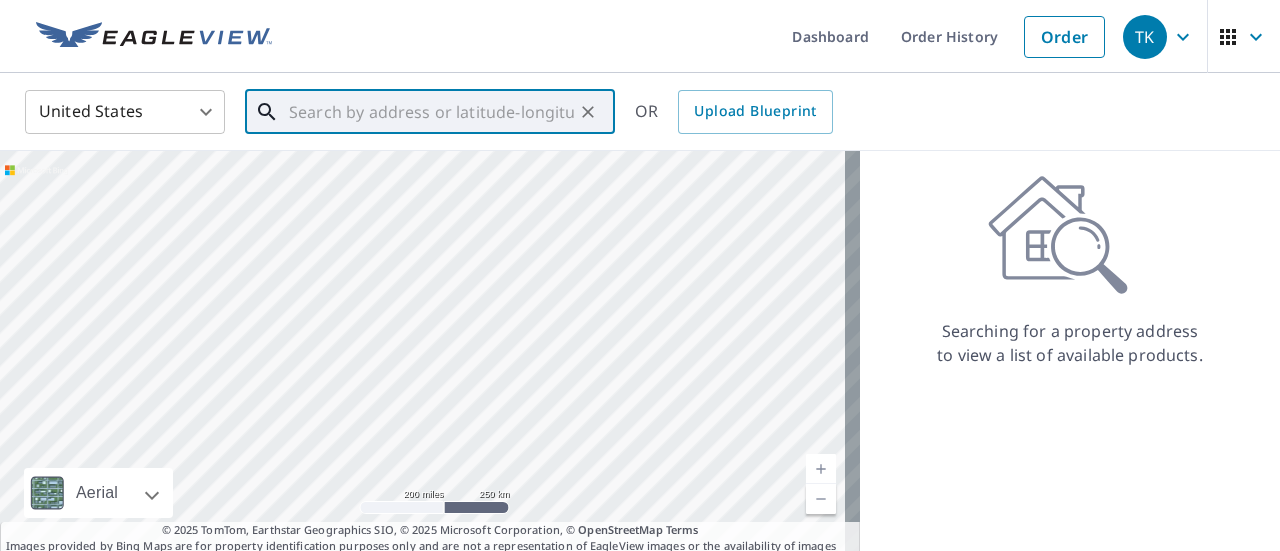 click at bounding box center [431, 112] 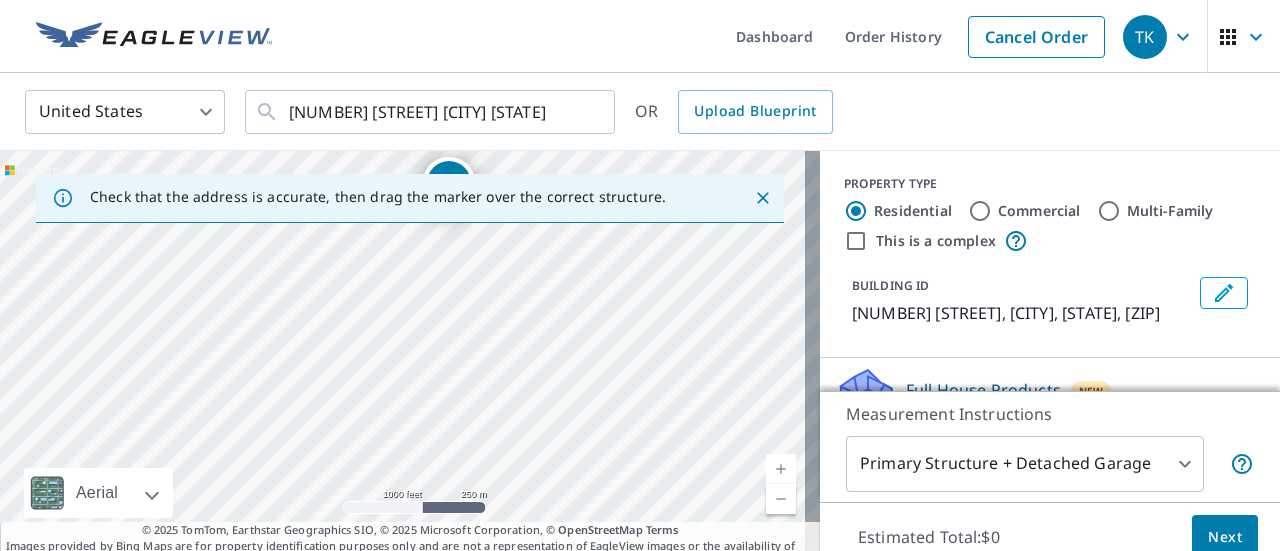 drag, startPoint x: 498, startPoint y: 389, endPoint x: 494, endPoint y: 273, distance: 116.06895 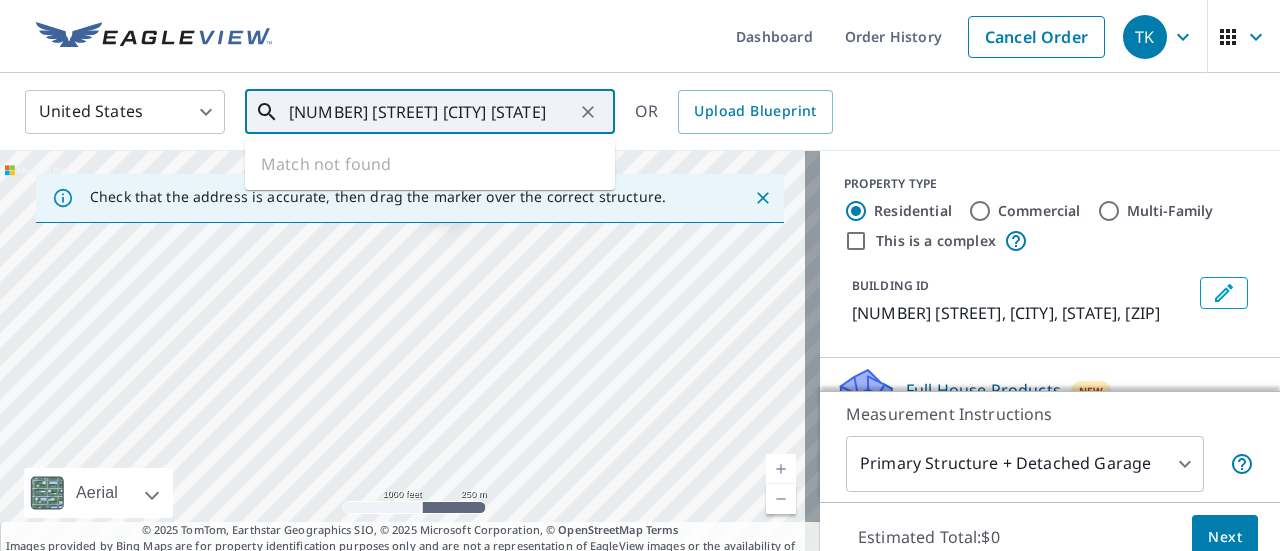 click on "[NUMBER] [STREET] [CITY] [STATE]" at bounding box center [431, 112] 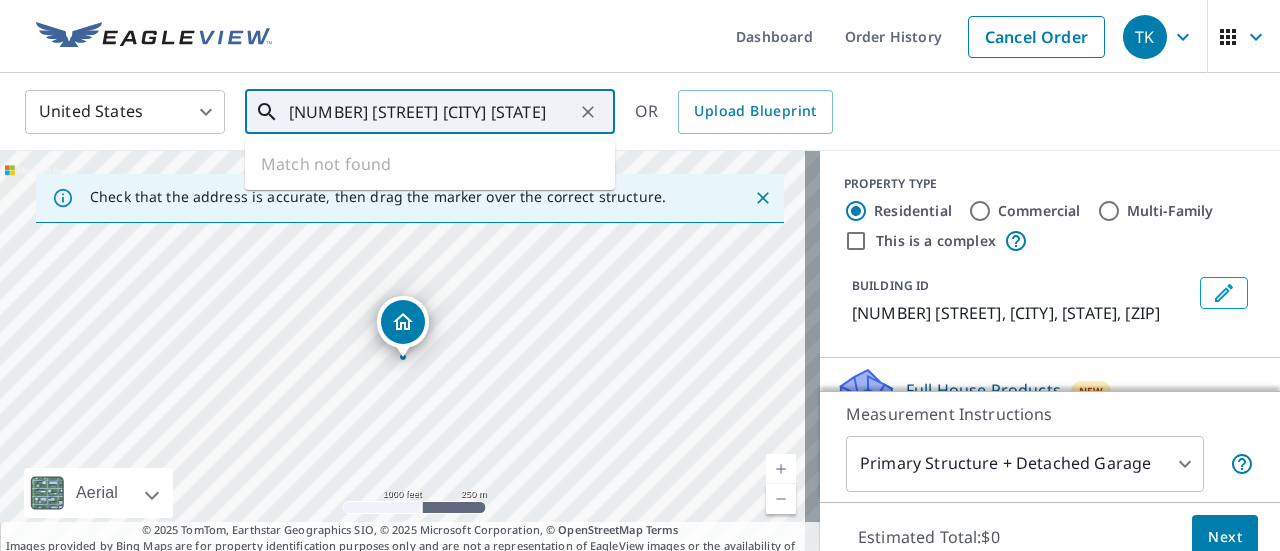 drag, startPoint x: 466, startPoint y: 111, endPoint x: 396, endPoint y: 111, distance: 70 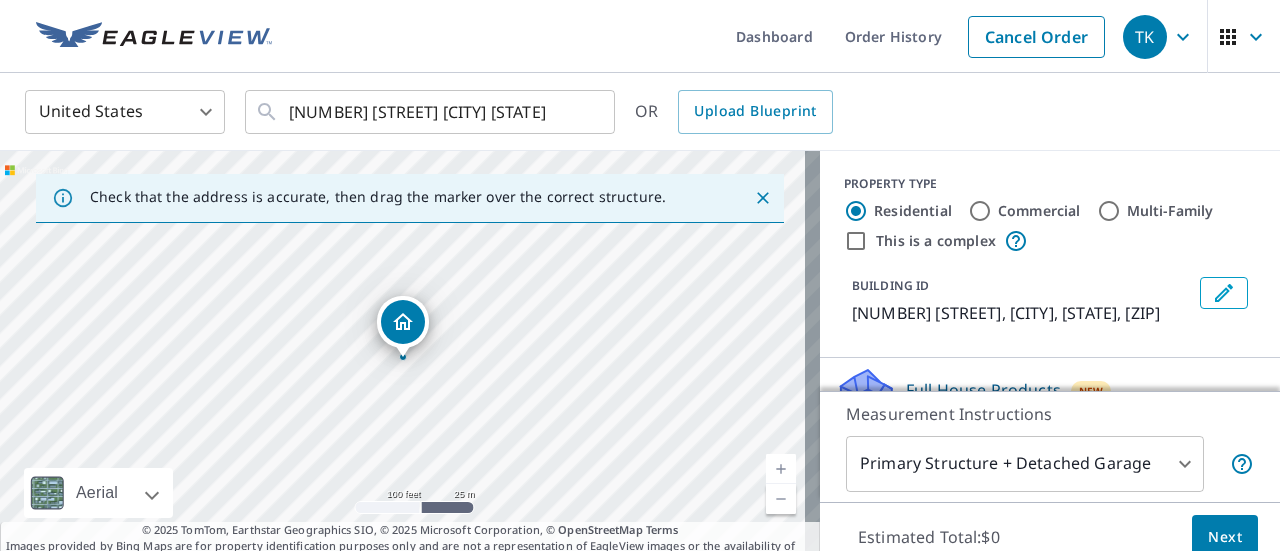 click 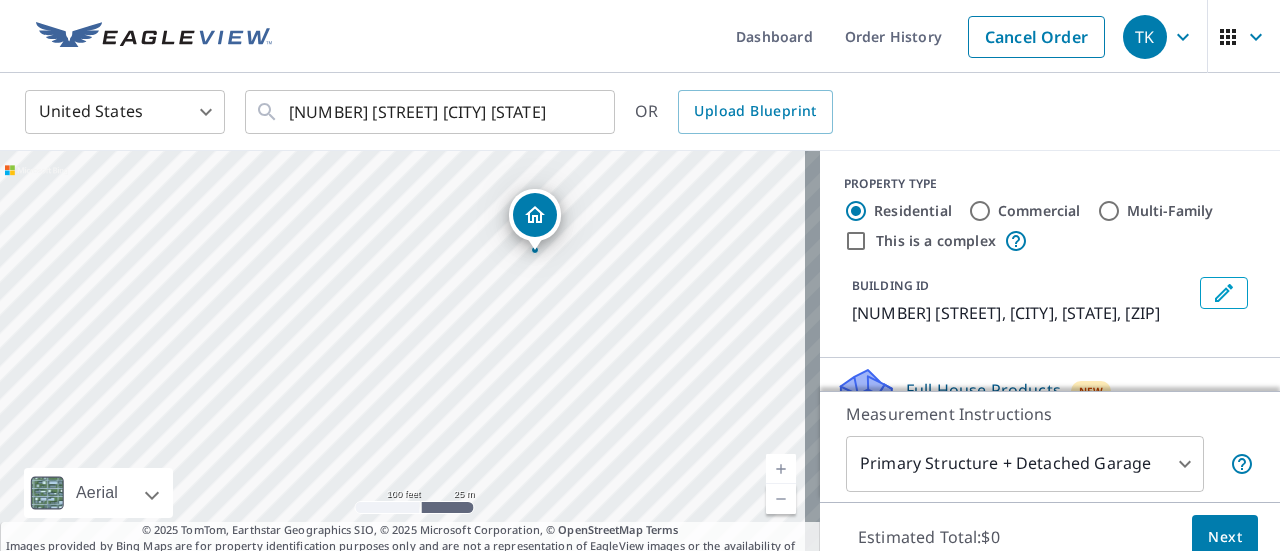 drag, startPoint x: 615, startPoint y: 362, endPoint x: 747, endPoint y: 255, distance: 169.92056 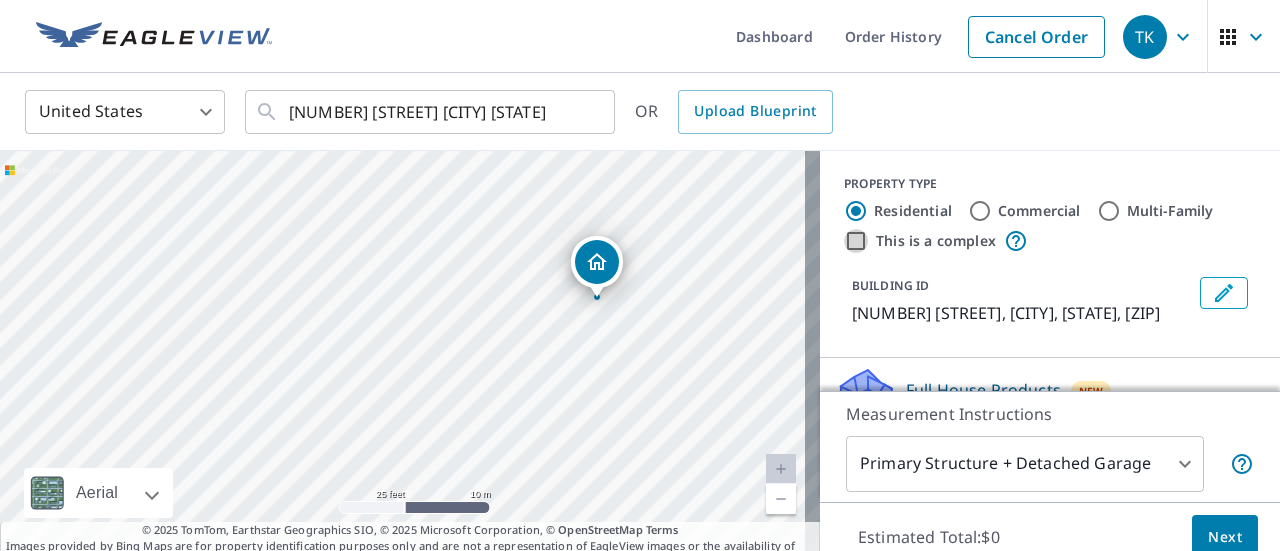 click on "This is a complex" at bounding box center [856, 241] 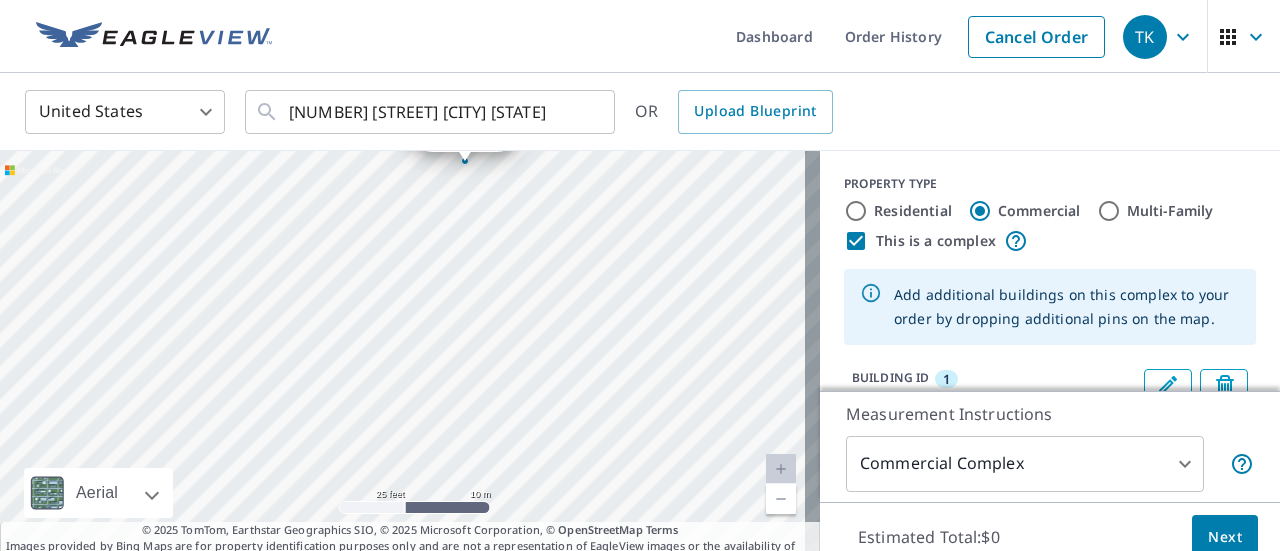 drag, startPoint x: 564, startPoint y: 375, endPoint x: 626, endPoint y: 179, distance: 205.57237 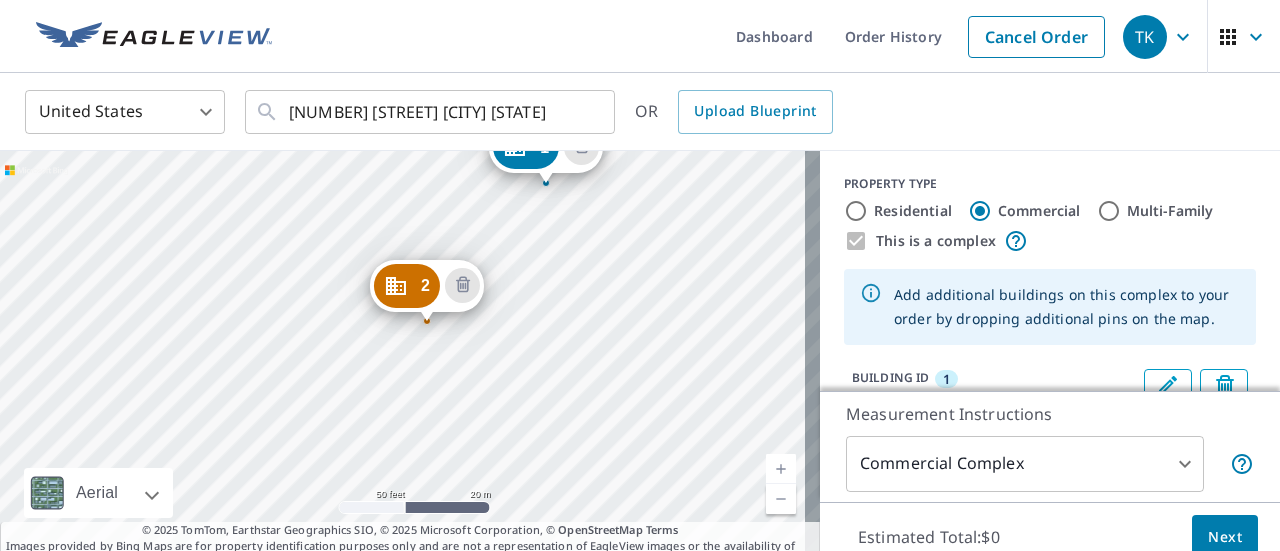 drag, startPoint x: 329, startPoint y: 431, endPoint x: 513, endPoint y: 225, distance: 276.21005 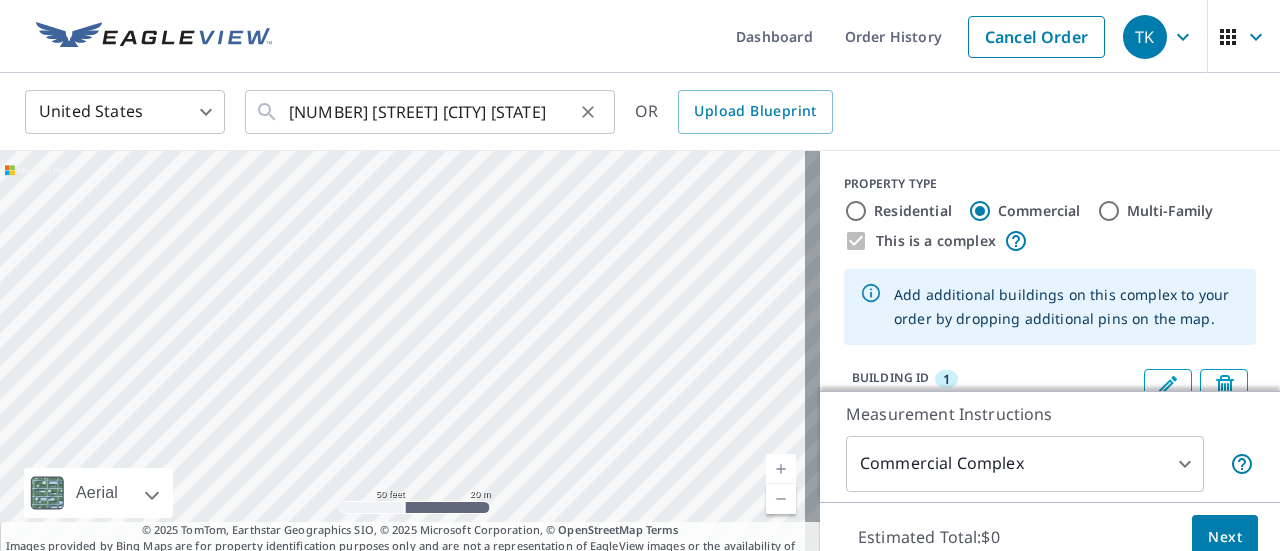 drag, startPoint x: 472, startPoint y: 285, endPoint x: 418, endPoint y: 137, distance: 157.54364 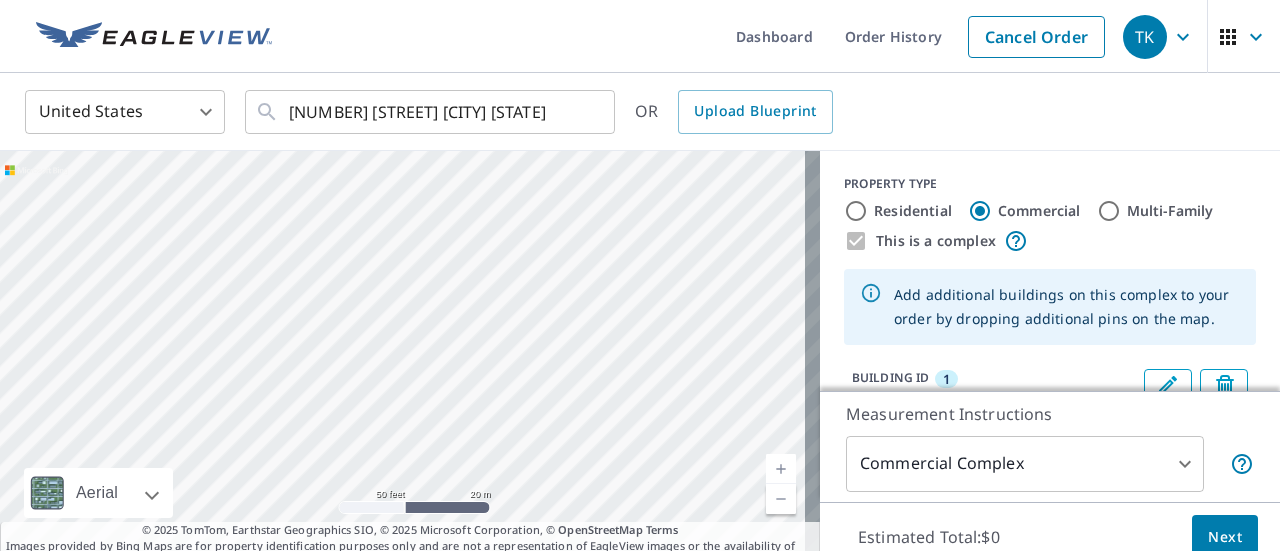click on "[NUMBER] [STREET] [CITY], [STATE] [ZIP] [NUMBER] [STREET] [CITY], [STATE] [ZIP]" at bounding box center (410, 361) 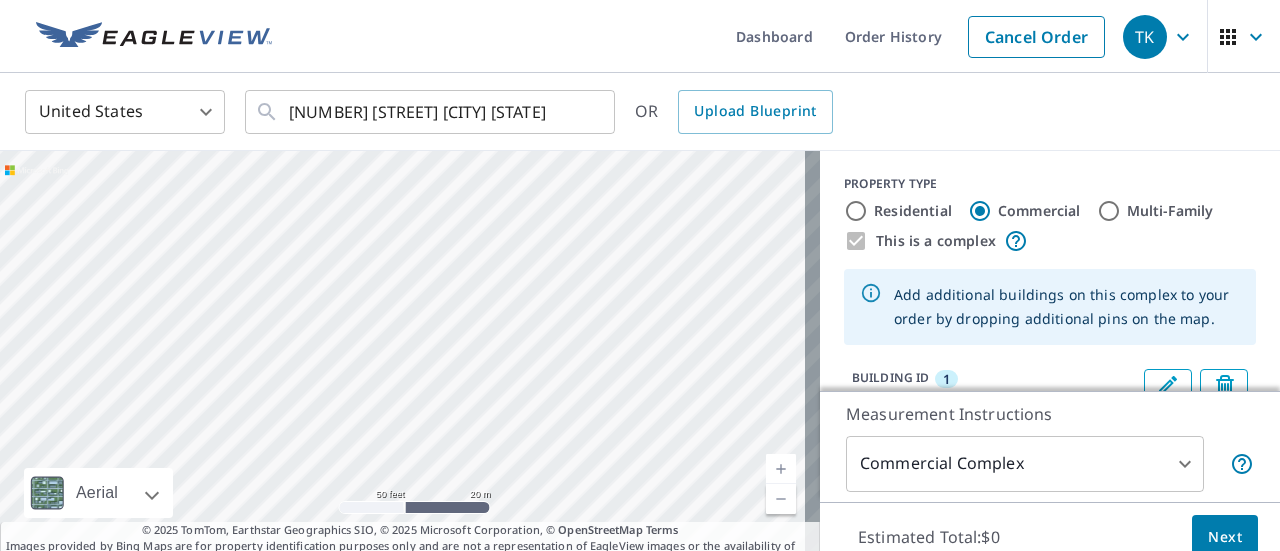 drag, startPoint x: 339, startPoint y: 428, endPoint x: 612, endPoint y: 305, distance: 299.42944 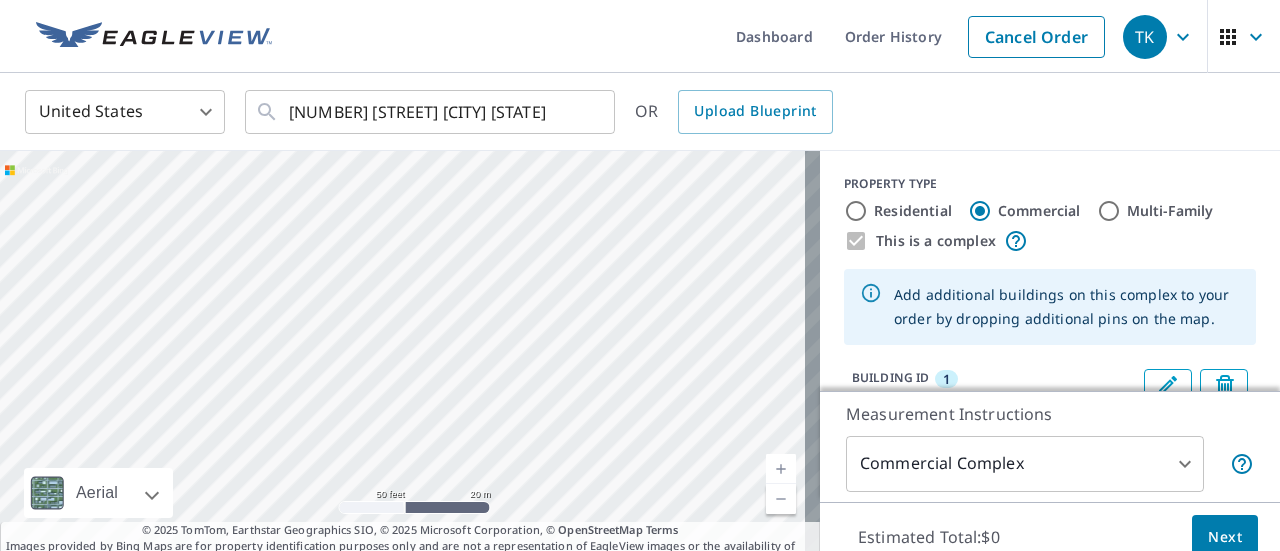 click on "[NUMBER] [STREET] [CITY], [STATE] [ZIP] [NUMBER] [STREET] [CITY], [STATE] [ZIP]" at bounding box center (410, 361) 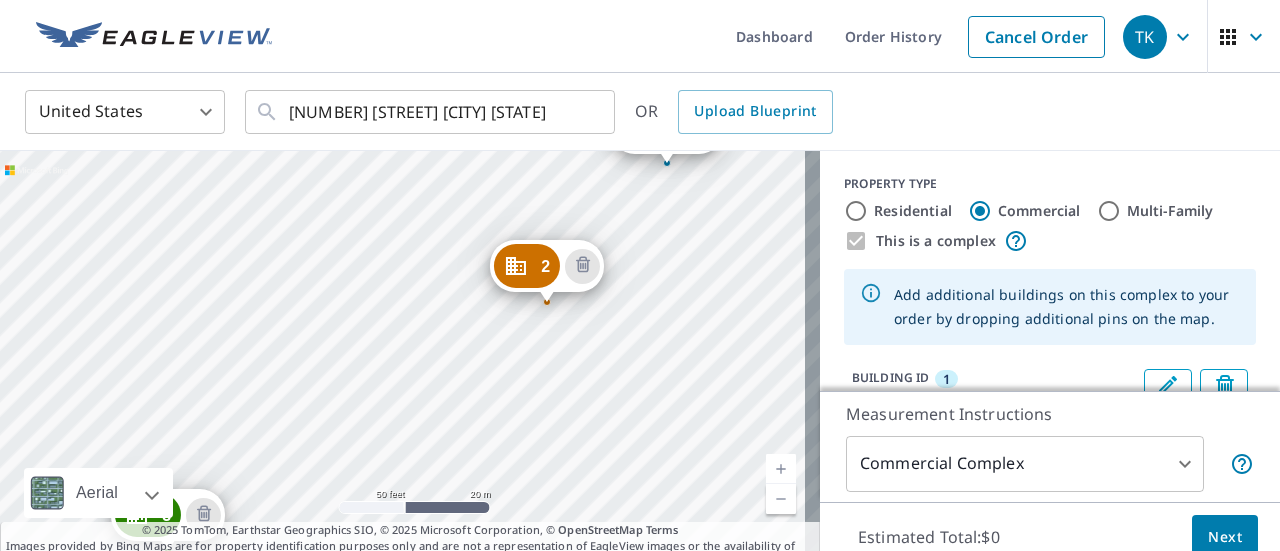 drag, startPoint x: 320, startPoint y: 376, endPoint x: 604, endPoint y: 144, distance: 366.71515 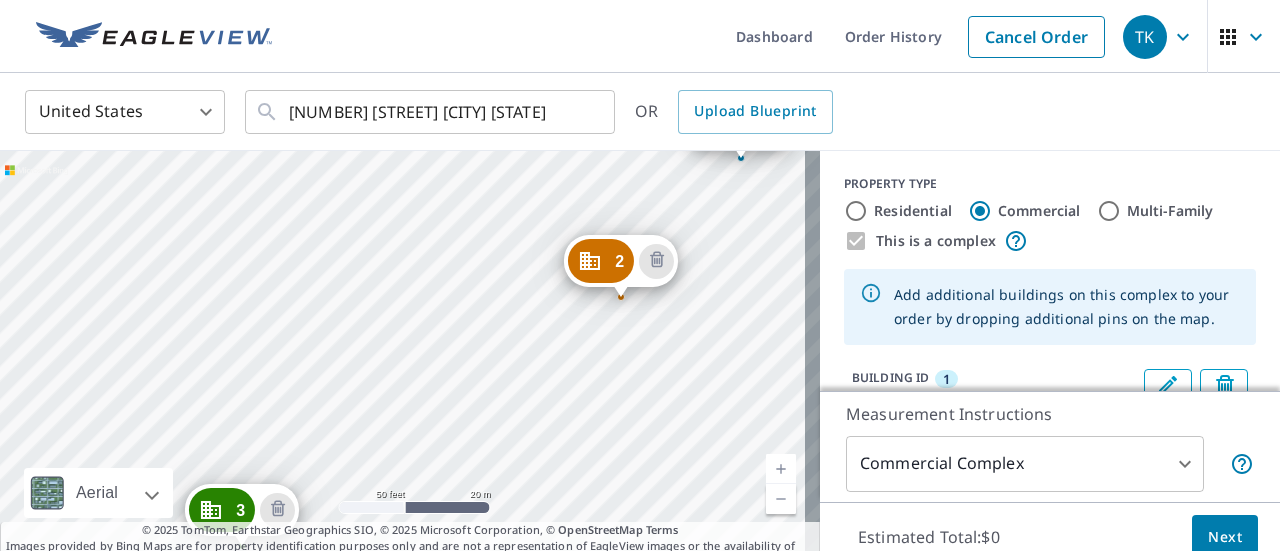 click on "[NUMBER] [STREET] [CITY] [STATE] [NUMBER] [STREET] [CITY] [STATE] [NUMBER] [STREET] [CITY] [STATE]" at bounding box center [410, 361] 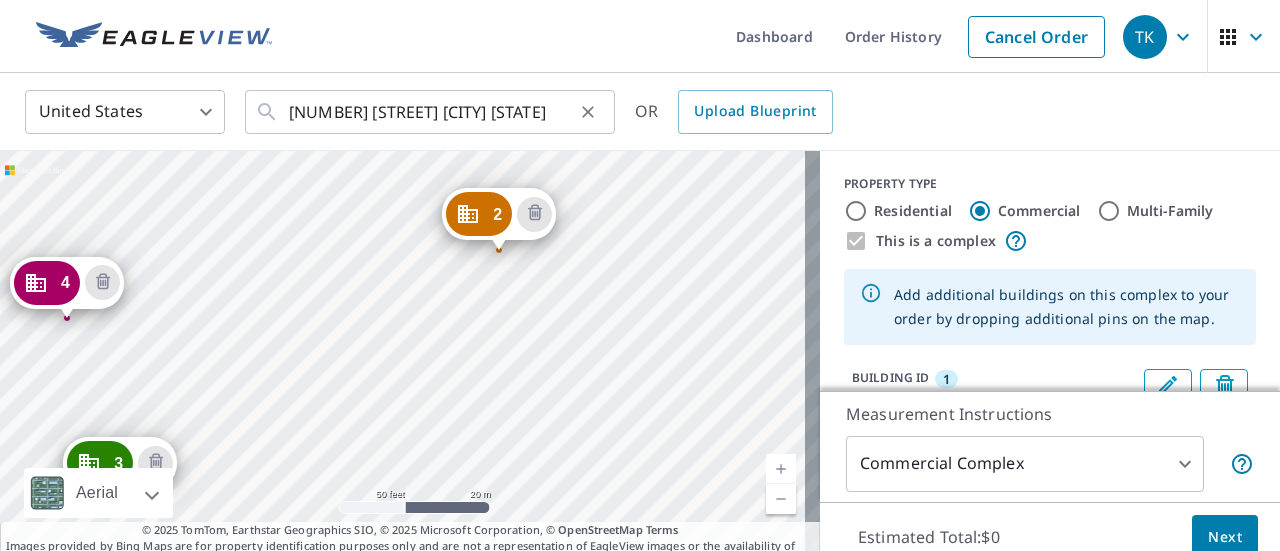 drag, startPoint x: 262, startPoint y: 397, endPoint x: 546, endPoint y: 128, distance: 391.1739 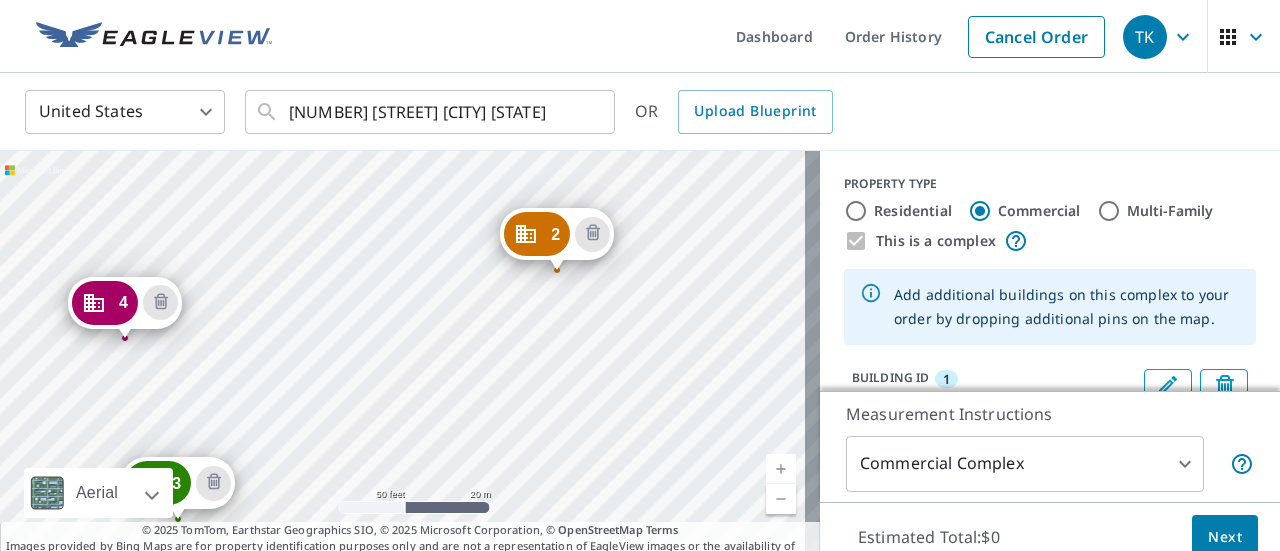 click on "[NUMBER] [STREET] [CITY], [STATE] [ZIP] [NUMBER] [STREET] [CITY], [STATE] [ZIP] [NUMBER] [STREET] [CITY], [STATE] [ZIP] [NUMBER] [STREET] [CITY], [STATE] [ZIP]" at bounding box center (410, 361) 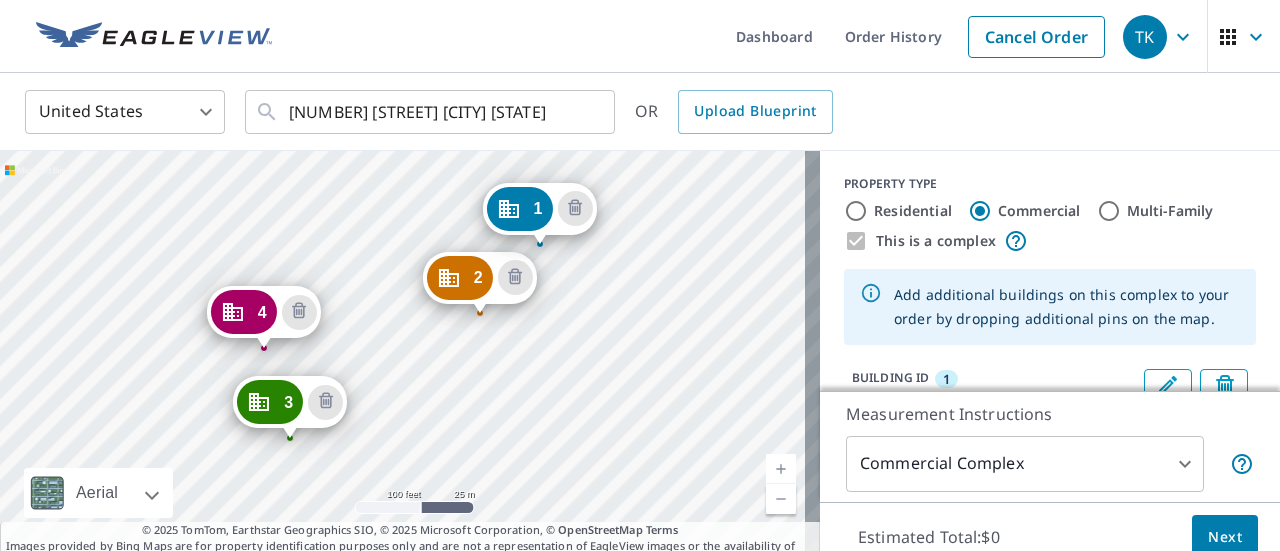 click at bounding box center [781, 499] 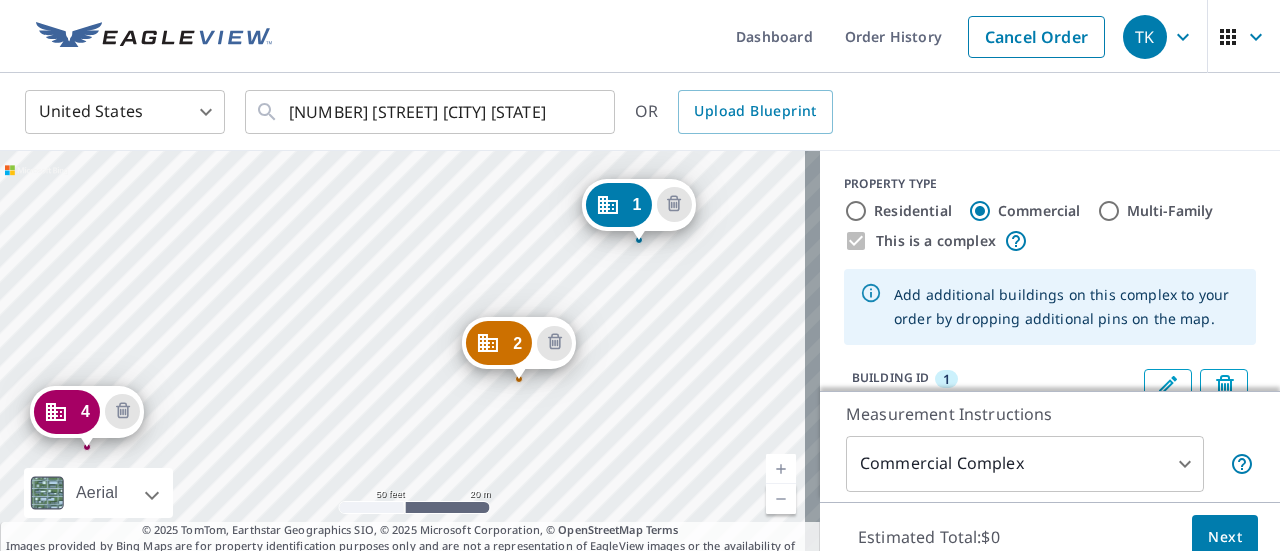 drag, startPoint x: 482, startPoint y: 393, endPoint x: 371, endPoint y: 454, distance: 126.65702 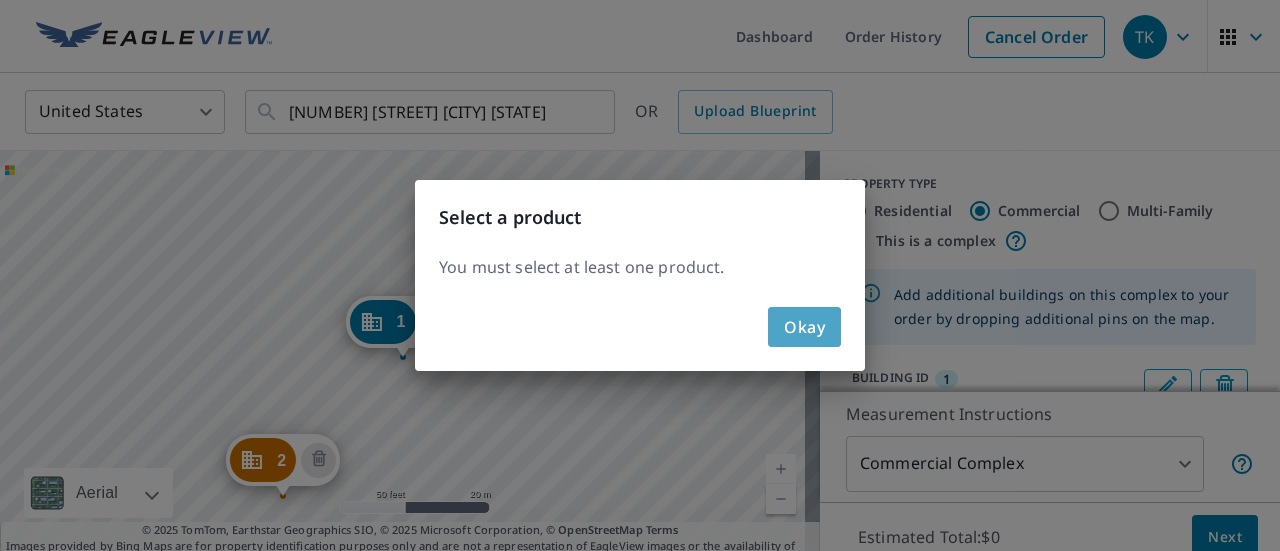 click on "Okay" at bounding box center [804, 327] 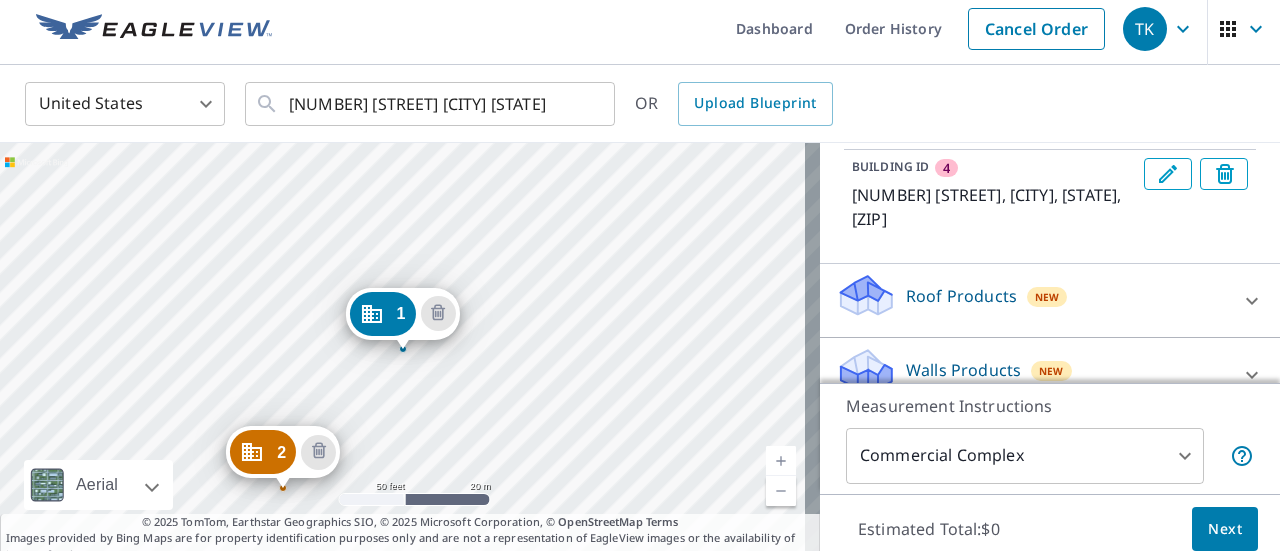 scroll, scrollTop: 500, scrollLeft: 0, axis: vertical 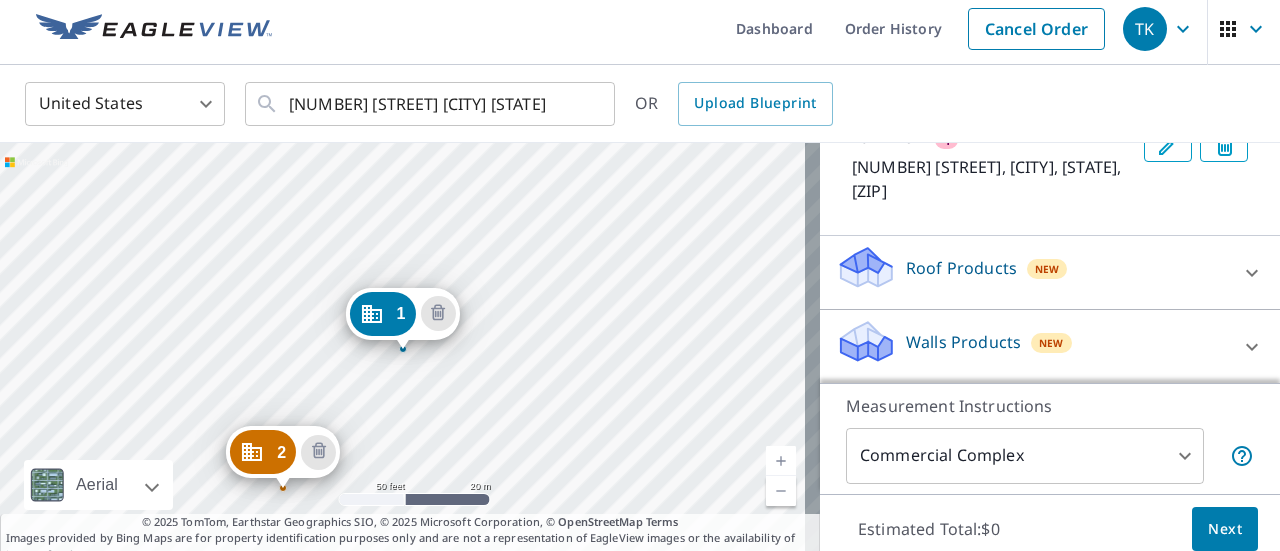 click on "New" at bounding box center (1047, 269) 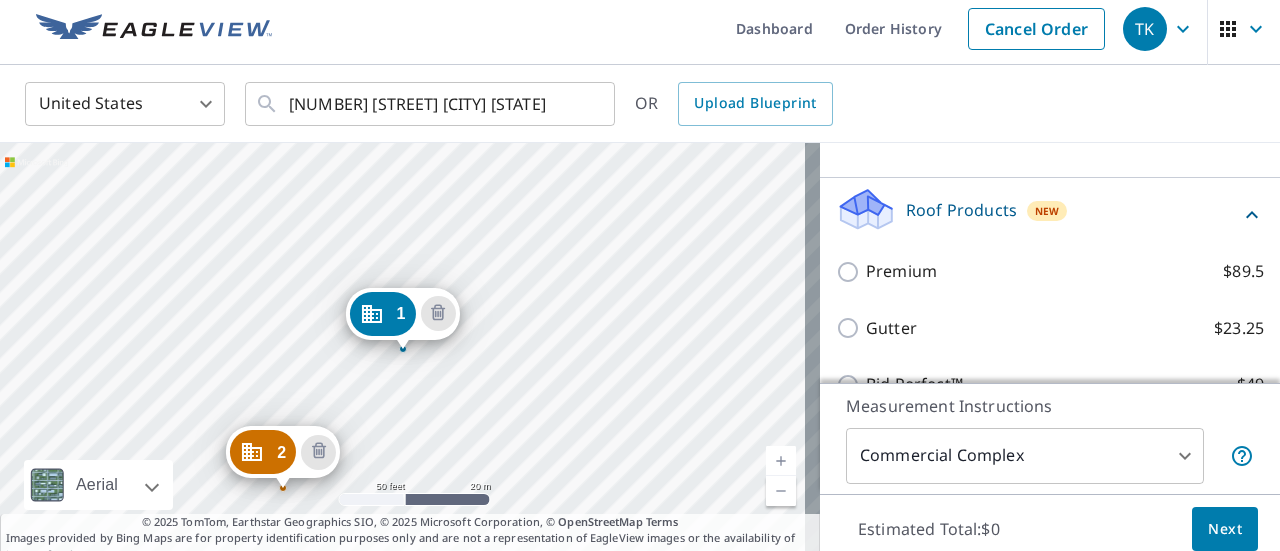 scroll, scrollTop: 600, scrollLeft: 0, axis: vertical 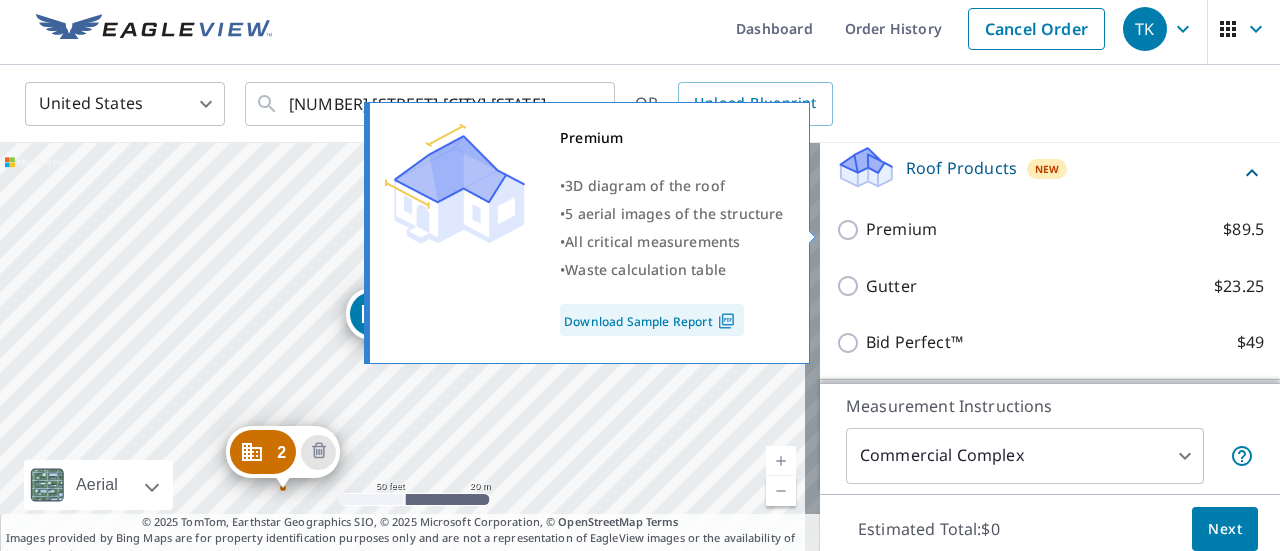 click on "Premium $89.5" at bounding box center [851, 230] 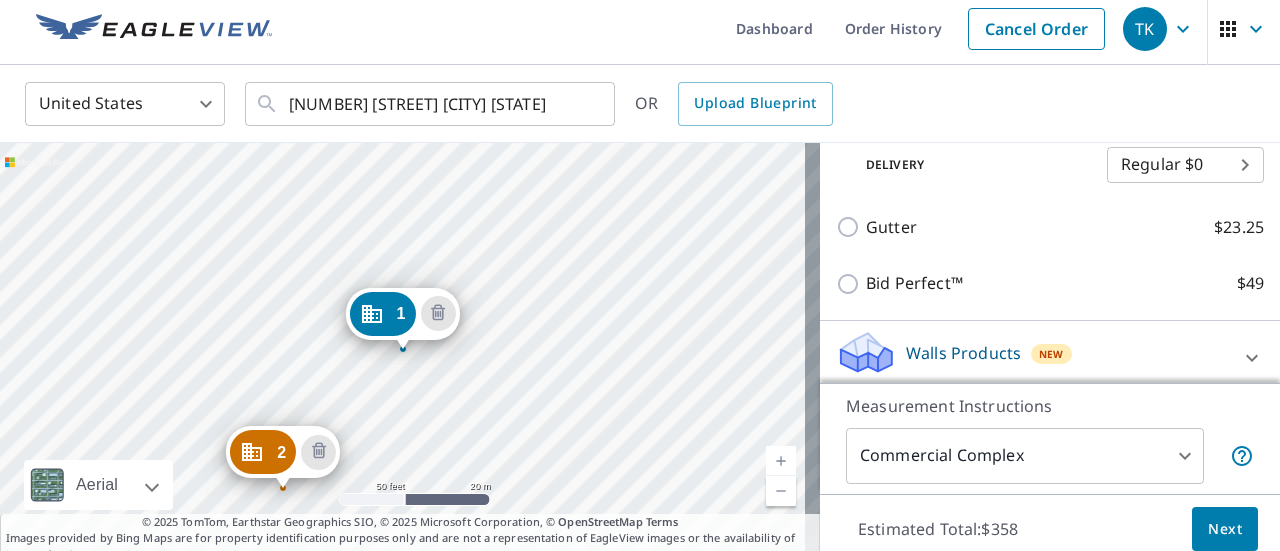 scroll, scrollTop: 736, scrollLeft: 0, axis: vertical 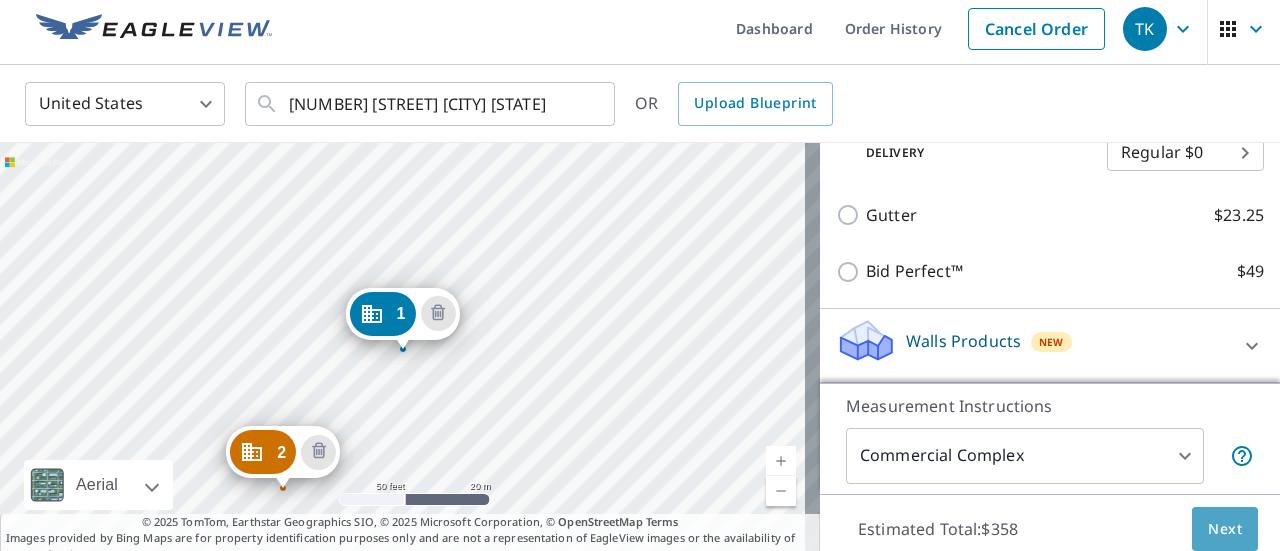 click on "Next" at bounding box center (1225, 529) 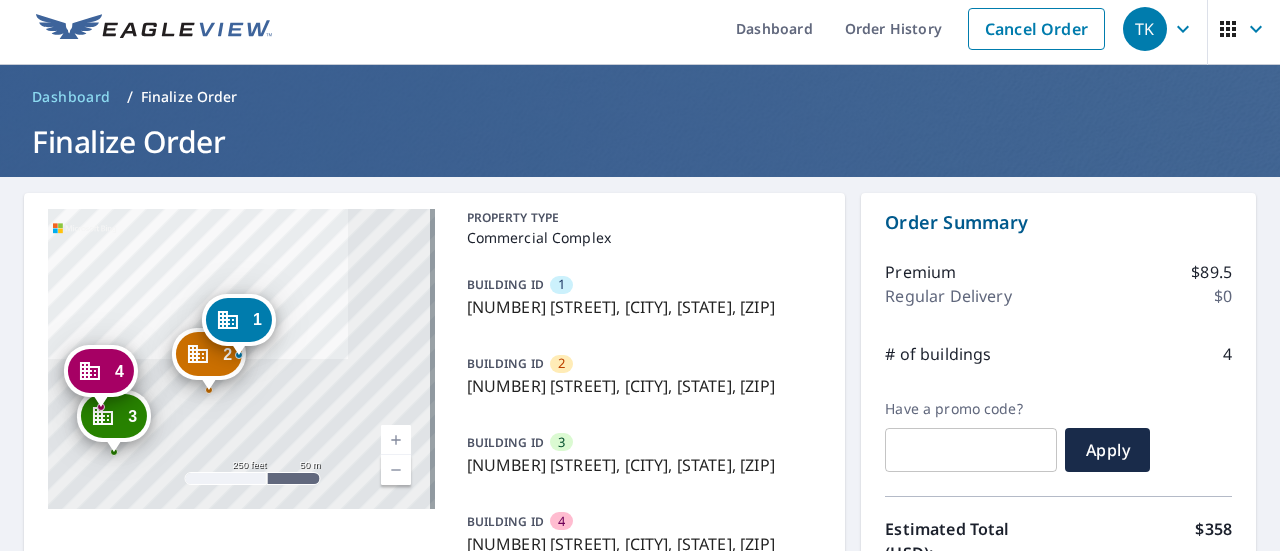 click on "Regular Delivery" at bounding box center (948, 296) 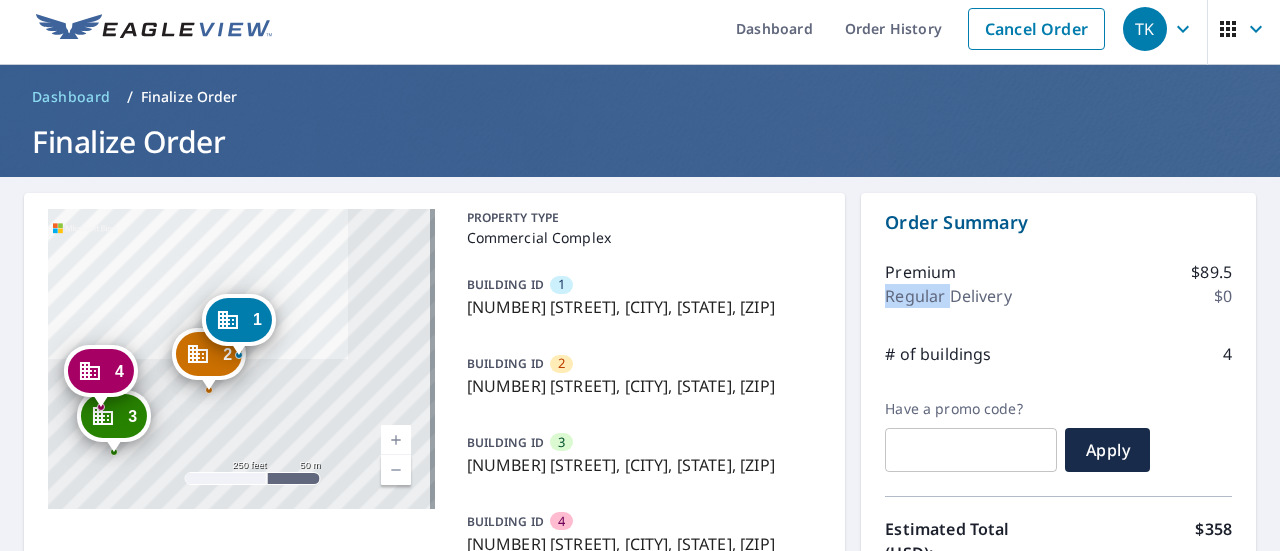 click on "Regular Delivery" at bounding box center (948, 296) 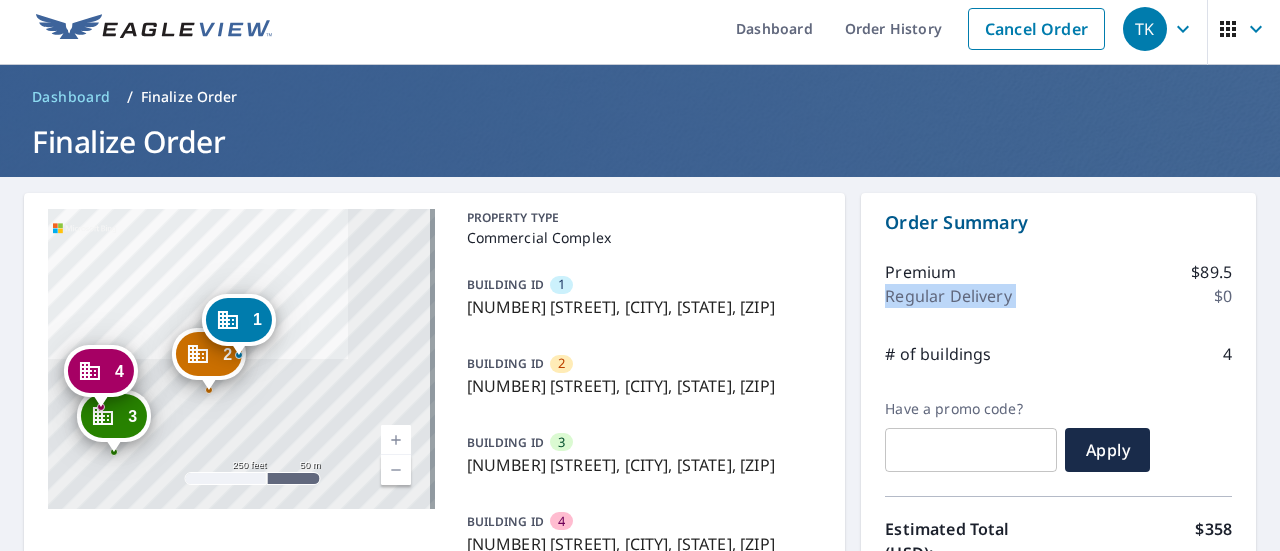 click on "Regular Delivery" at bounding box center (948, 296) 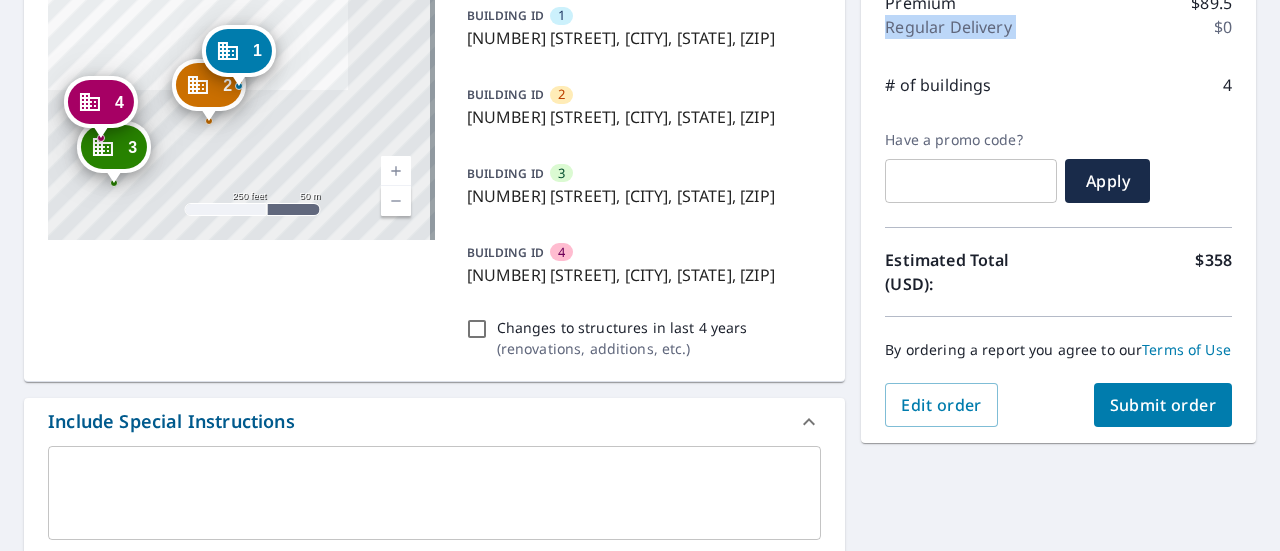 scroll, scrollTop: 308, scrollLeft: 0, axis: vertical 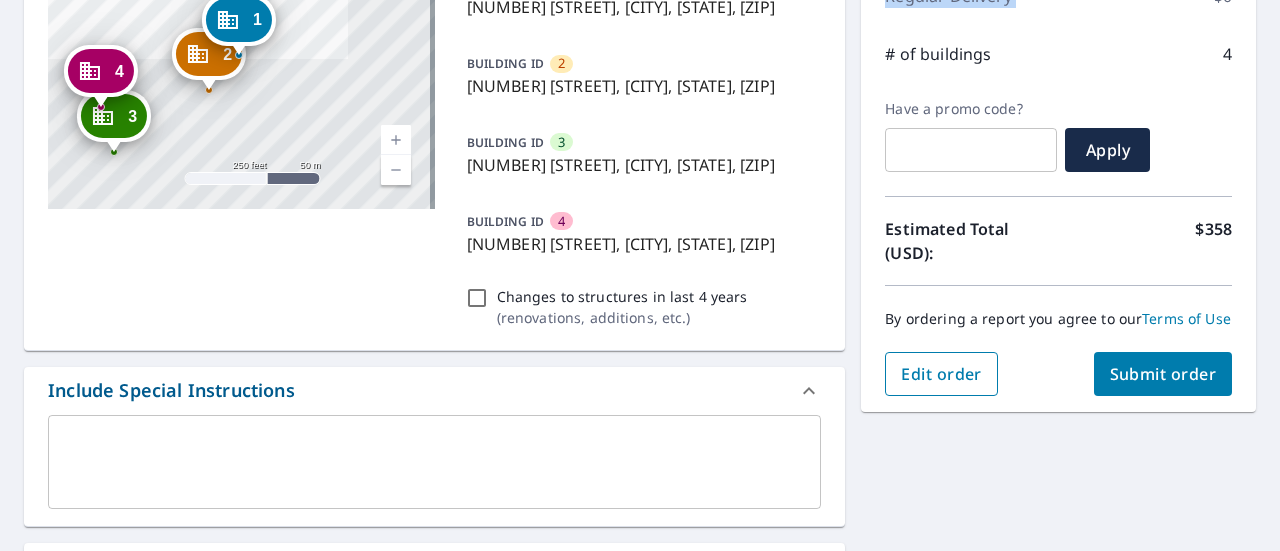 click on "Edit order" at bounding box center [941, 374] 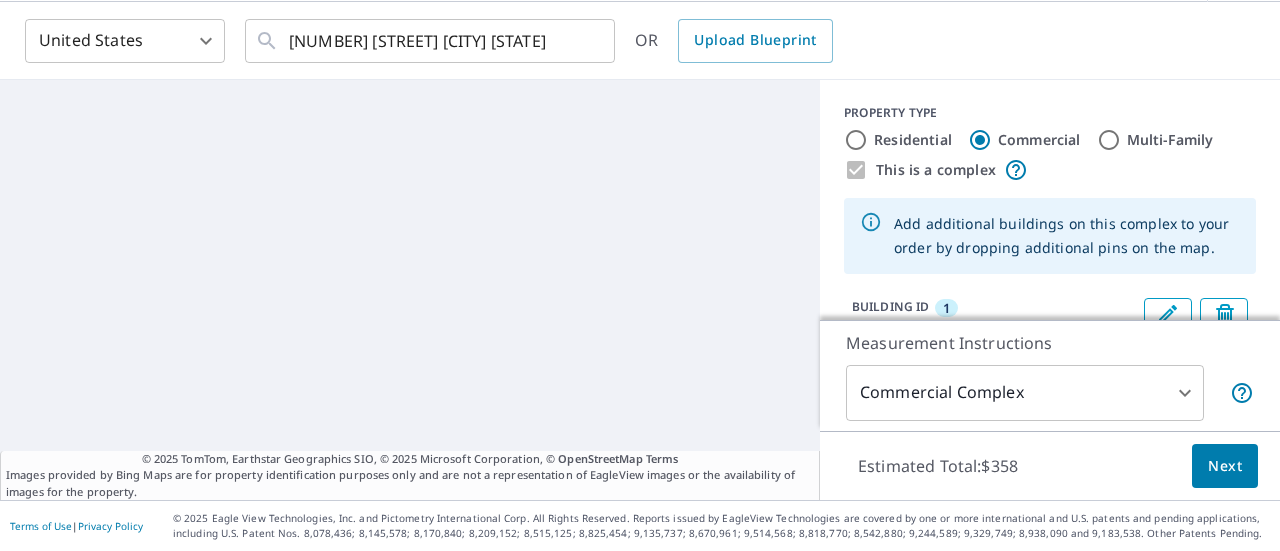 scroll, scrollTop: 70, scrollLeft: 0, axis: vertical 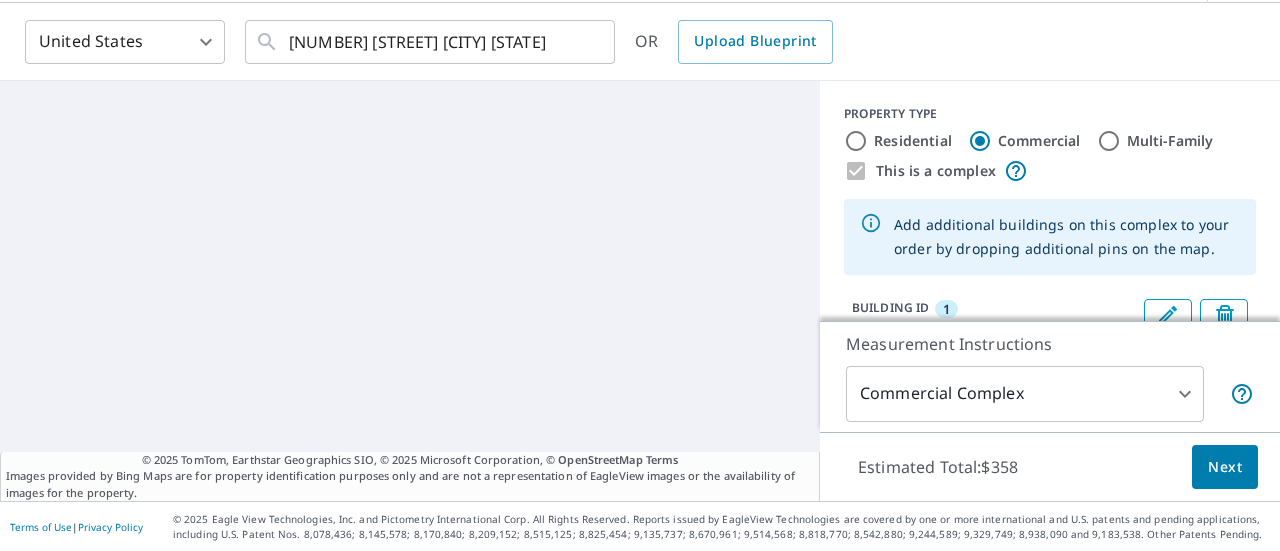 click on "TK TK
Dashboard Order History Cancel Order TK United States US ​ [NUMBER] [STREET] [CITY] [STATE] ​ OR Upload Blueprint © [YEAR] TomTom, Earthstar Geographics SIO, © [YEAR] Microsoft Corporation, ©   OpenStreetMap   Terms Images provided by Bing Maps are for property identification purposes only and are not a representation of EagleView images or the availability of images for the property. PROPERTY TYPE Residential Commercial Multi-Family This is a complex Add additional buildings on this complex to your order by dropping additional pins on the map. BUILDING ID [NUMBER] [NUMBER] [STREET], [CITY], [STATE], [ZIP] BUILDING ID [NUMBER] [NUMBER] [STREET], [CITY], [STATE], [ZIP] BUILDING ID [NUMBER] [NUMBER] [STREET], [CITY], [STATE], [ZIP] BUILDING ID [NUMBER] [NUMBER] [STREET], [CITY], [STATE], [ZIP] Roof Products New Premium with Regular Delivery Premium $89.5 Delivery Regular $0 [NUMBER] ​ Gutter $23.25 Bid Perfect™ $49 Walls Products New Walls $221.25 Measurement Instructions Commercial Complex [NUMBER] ​ Estimated Total:  $358 Next Terms of Use  |  Privacy Policy" at bounding box center [640, 275] 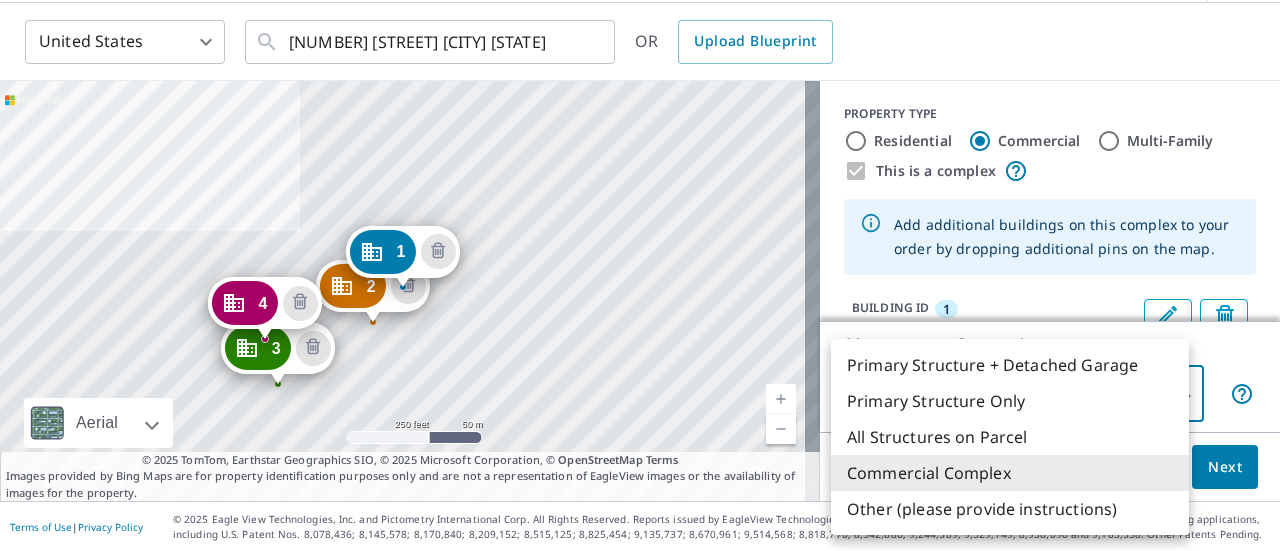 click on "Commercial Complex" at bounding box center [1010, 473] 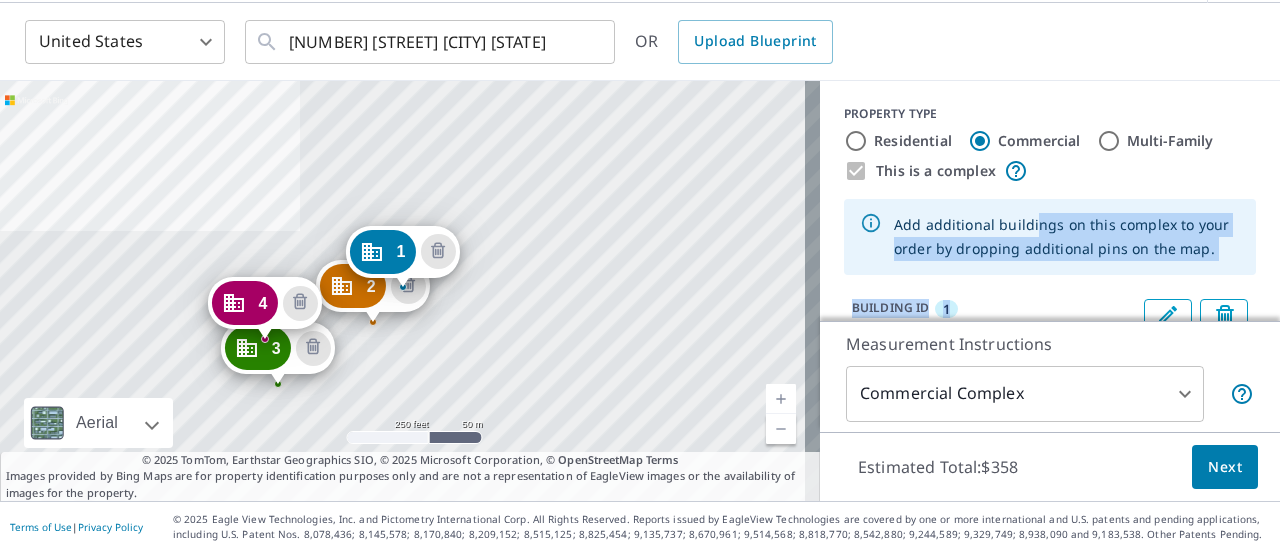 drag, startPoint x: 1033, startPoint y: 285, endPoint x: 1022, endPoint y: 219, distance: 66.910385 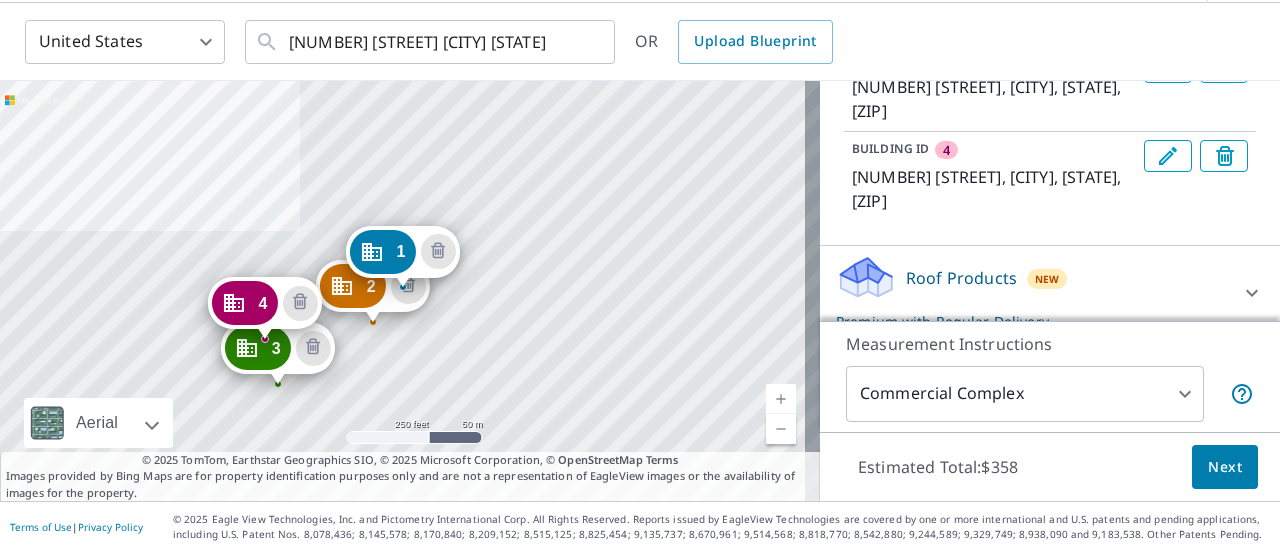 scroll, scrollTop: 521, scrollLeft: 0, axis: vertical 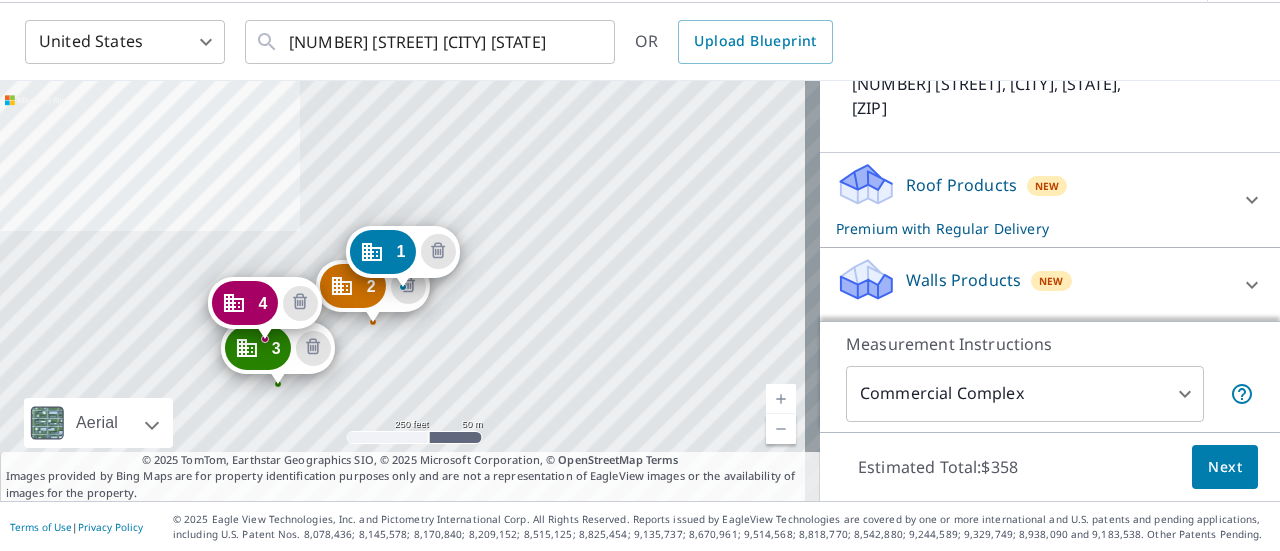 click on "Next" at bounding box center (1225, 467) 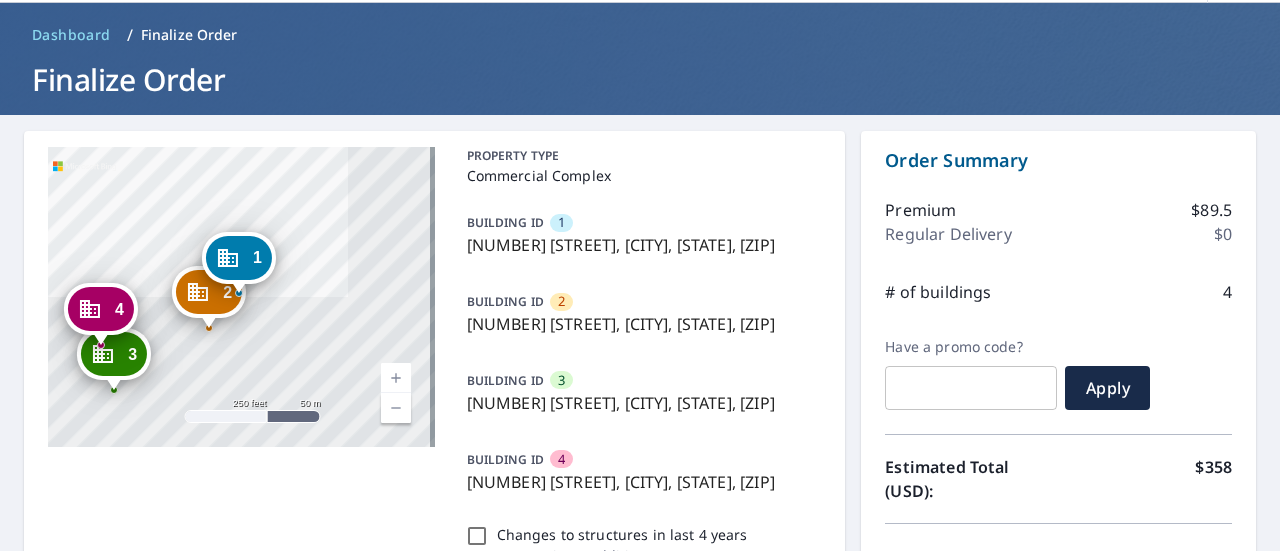 click on "Premium $89.5" at bounding box center (1058, 210) 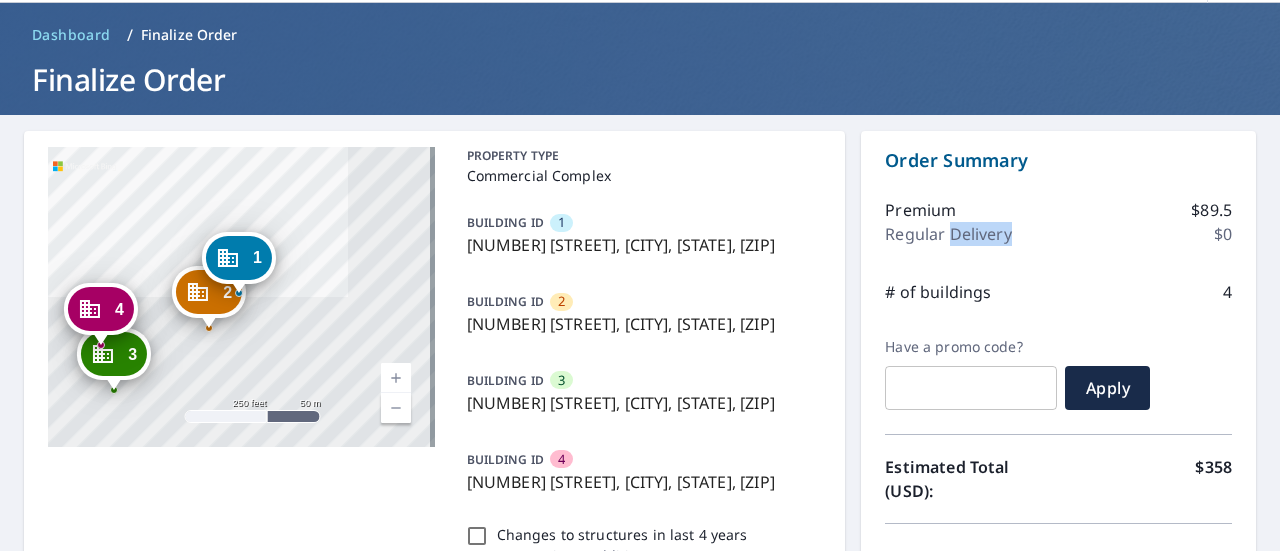 click on "Regular Delivery" at bounding box center [948, 234] 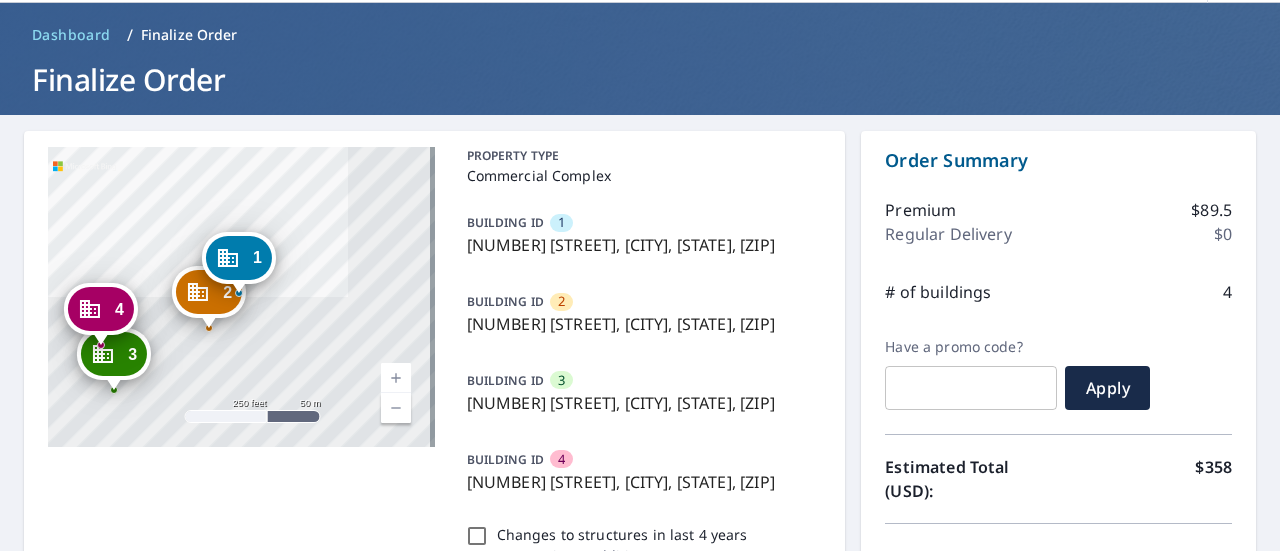 click on "$0" at bounding box center [1223, 234] 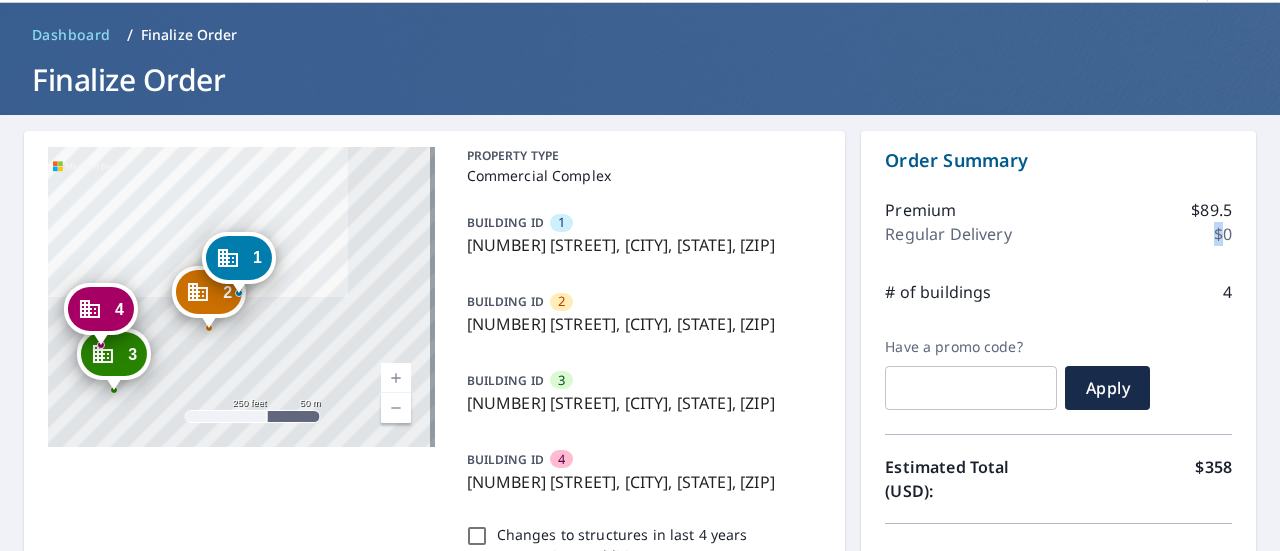 click on "$0" at bounding box center (1223, 234) 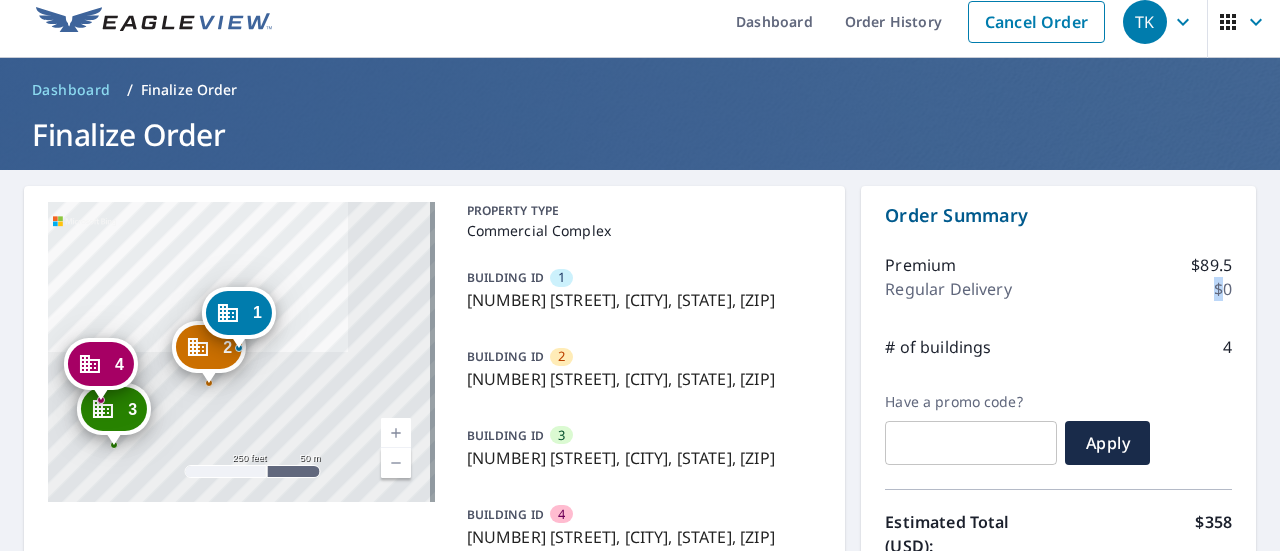 scroll, scrollTop: 0, scrollLeft: 0, axis: both 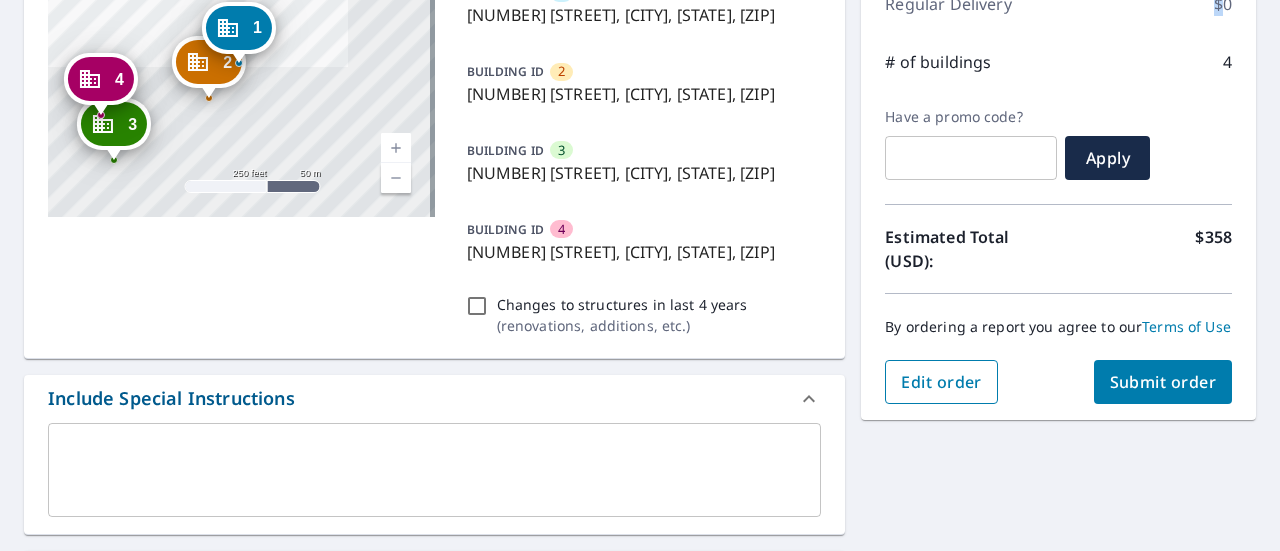 click on "Edit order" at bounding box center (941, 382) 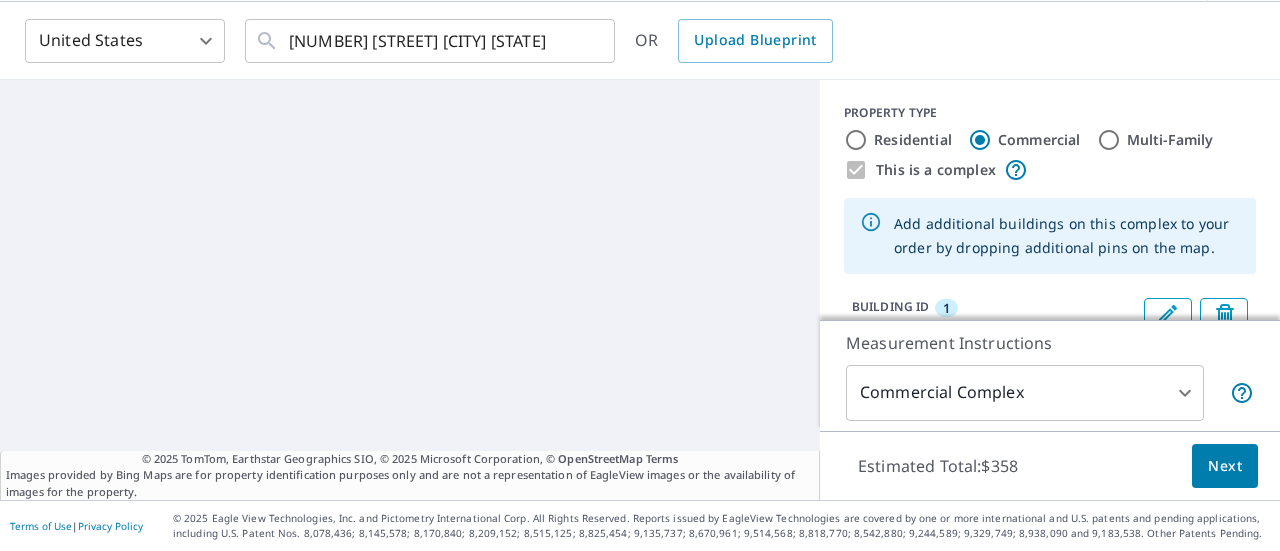 scroll, scrollTop: 70, scrollLeft: 0, axis: vertical 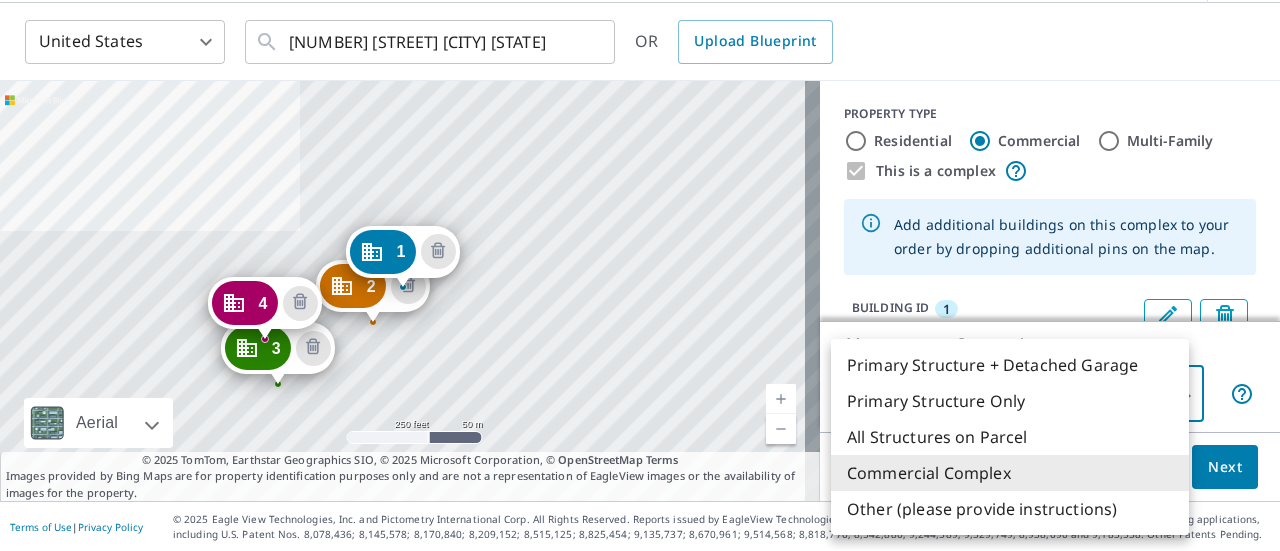 click on "TK TK
Dashboard Order History Cancel Order TK United States US ​ [NUMBER] [STREET] [CITY] [STATE] ​ OR Upload Blueprint [NUMBER] [NUMBER] [STREET] [CITY], [STATE] [NUMBER] [NUMBER] [STREET] [CITY], [STATE] [NUMBER] [NUMBER] [STREET] [CITY], [STATE] [NUMBER] [NUMBER] [STREET] [CITY], [STATE] Aerial Road A standard road map Aerial A detailed look from above Labels Labels [NUMBER] feet [NUMBER] m © [YEAR] TomTom, © Vexcel Imaging, © [YEAR] Microsoft Corporation,  © OpenStreetMap Terms © [YEAR] TomTom, Earthstar Geographics SIO, © [YEAR] Microsoft Corporation, ©   OpenStreetMap   Terms Images provided by Bing Maps are for property identification purposes only and are not a representation of EagleView images or the availability of images for the property. PROPERTY TYPE Residential Commercial Multi-Family This is a complex Add additional buildings on this complex to your order by dropping additional pins on the map. BUILDING ID [NUMBER] [NUMBER] [STREET], [CITY], [STATE], [ZIP] BUILDING ID [NUMBER] [NUMBER] [STREET], [CITY], [STATE], [ZIP] BUILDING ID [NUMBER] [NUMBER] [STREET], [CITY], [STATE], [ZIP] Roof Products New Premium $89.5 Gutter $23.25 Bid Perfect™ $49 New Walls" at bounding box center [640, 275] 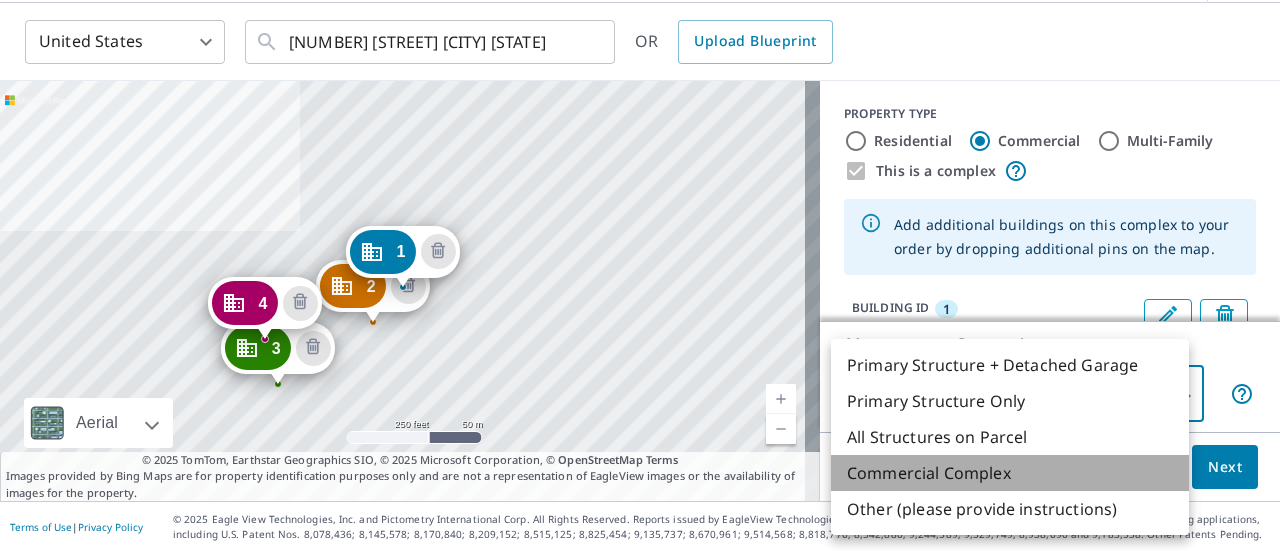 click on "Commercial Complex" at bounding box center (1010, 473) 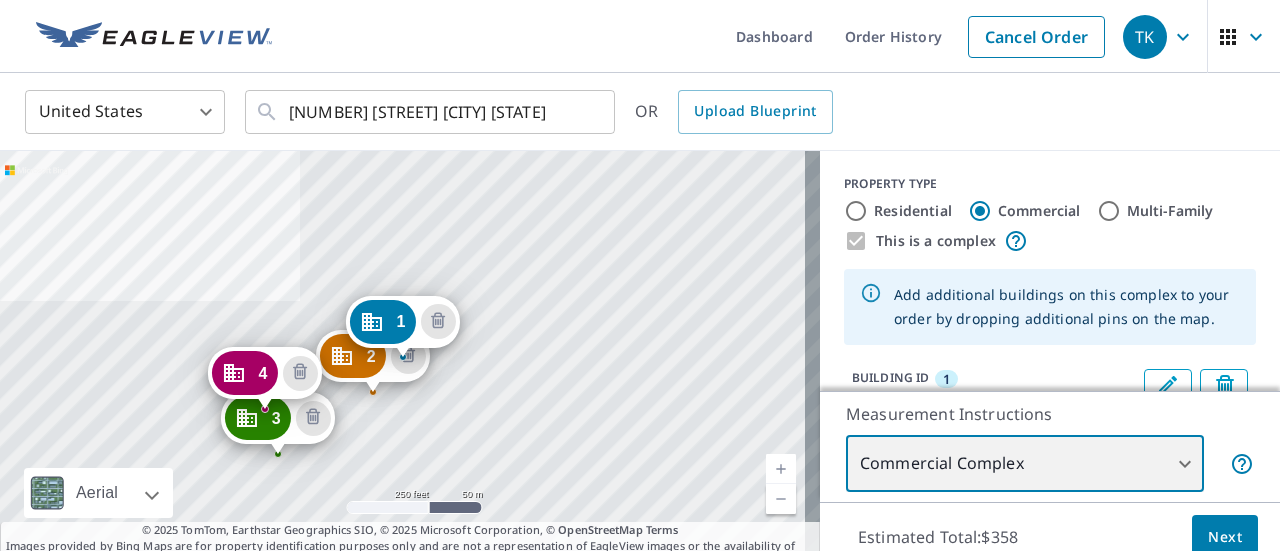 scroll, scrollTop: 0, scrollLeft: 0, axis: both 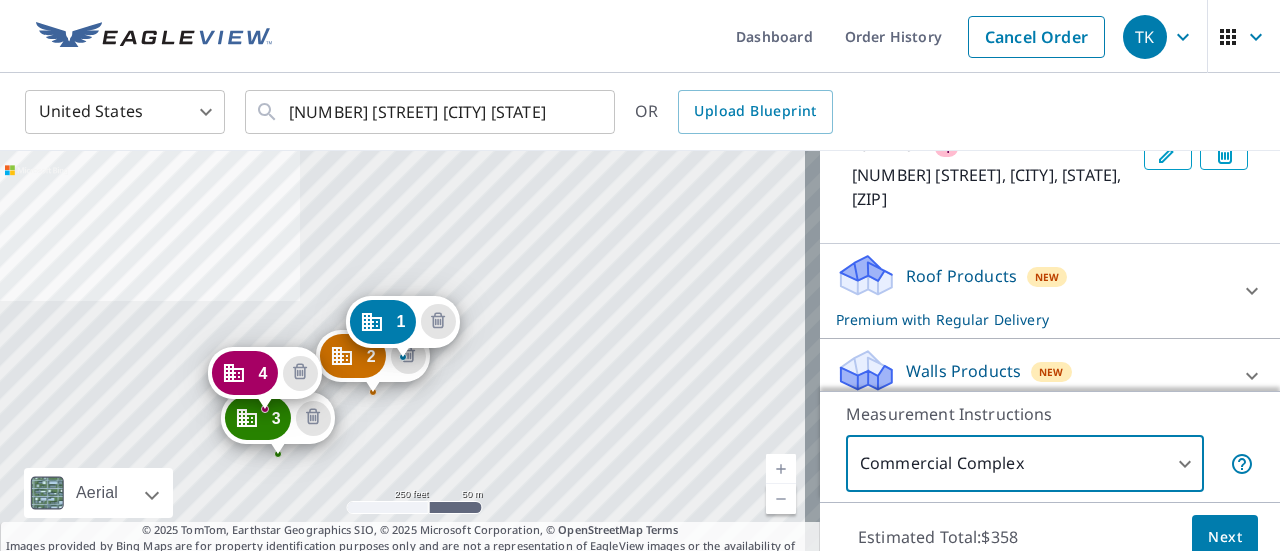 click on "Premium with Regular Delivery" at bounding box center (1032, 319) 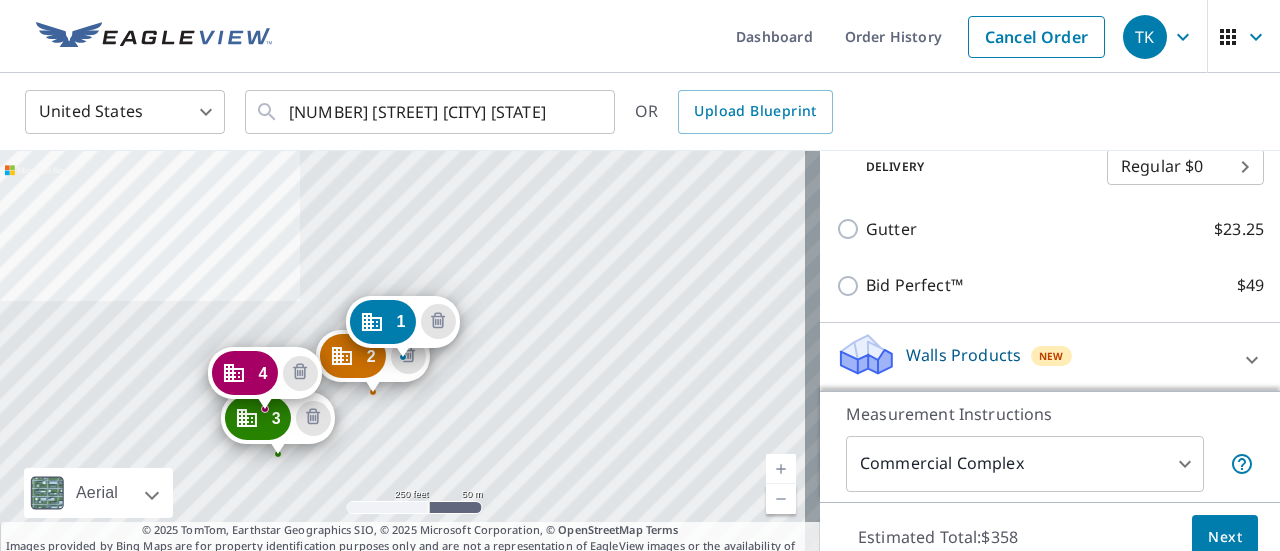 scroll, scrollTop: 736, scrollLeft: 0, axis: vertical 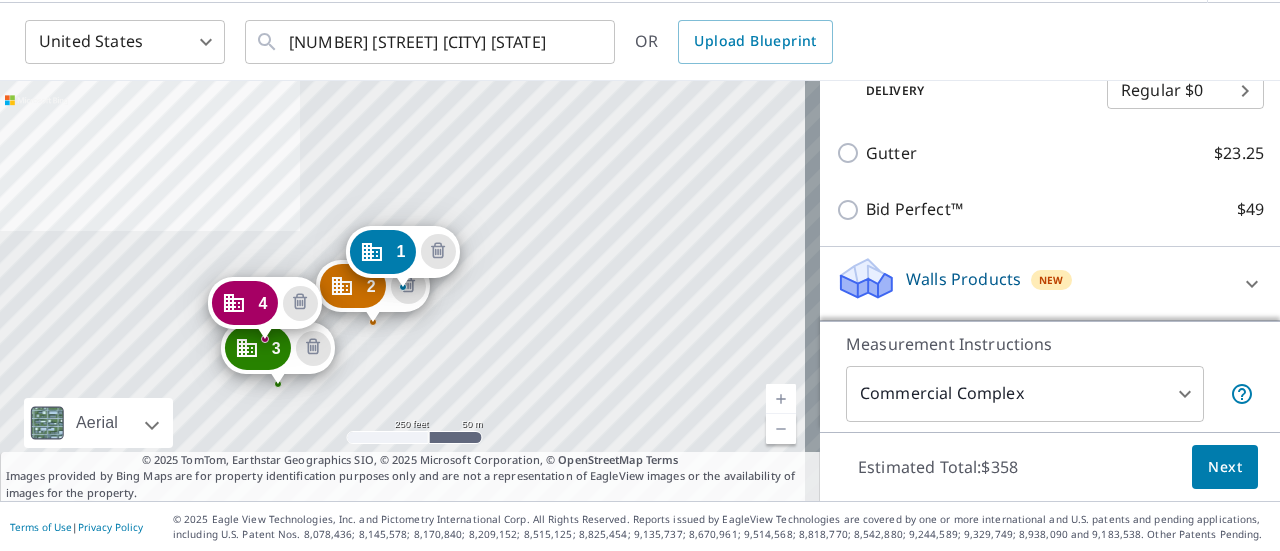 click 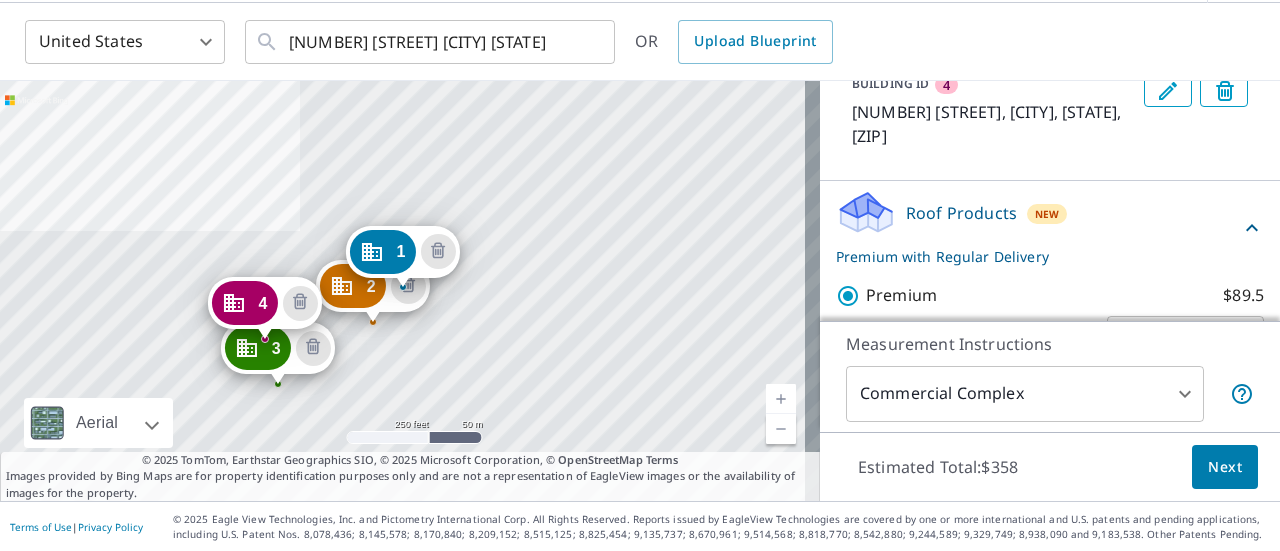 scroll, scrollTop: 593, scrollLeft: 0, axis: vertical 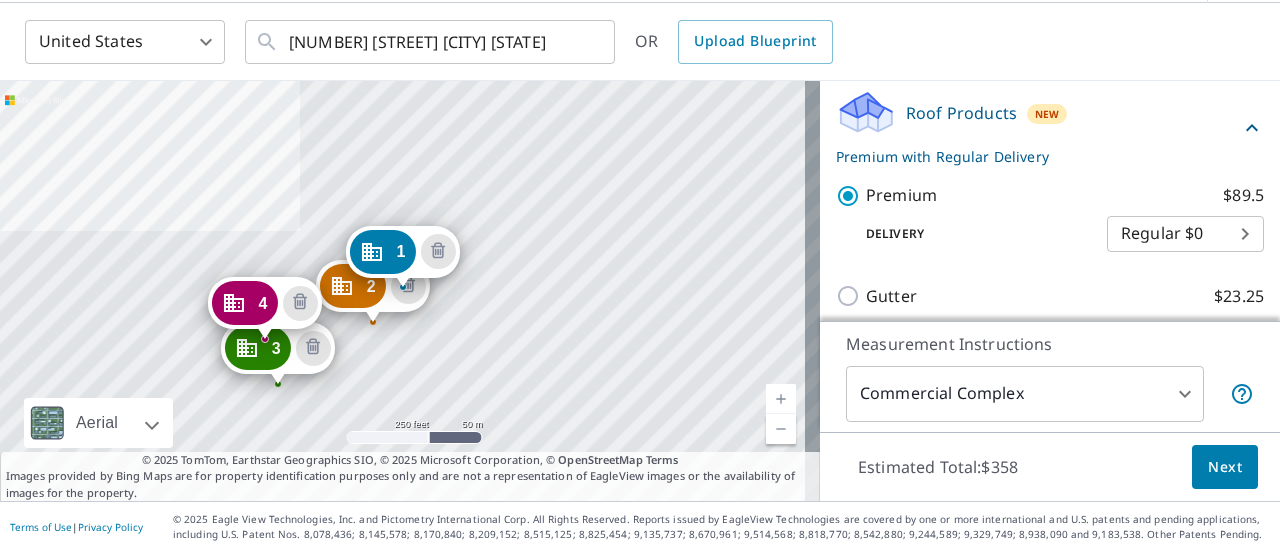 click on "Premium with Regular Delivery" at bounding box center (1038, 156) 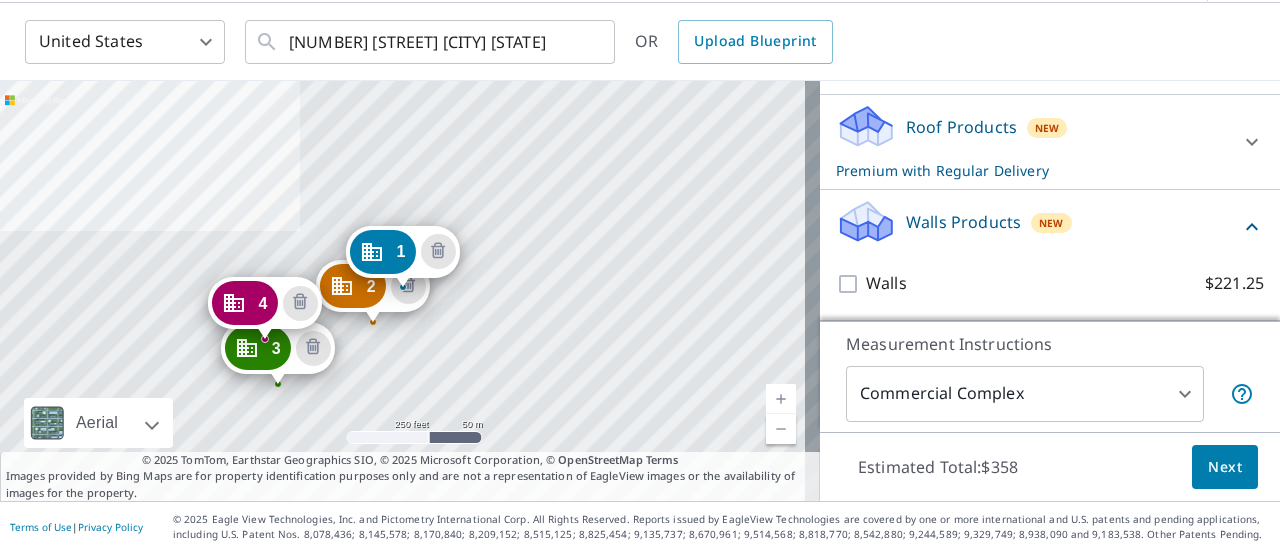 scroll, scrollTop: 578, scrollLeft: 0, axis: vertical 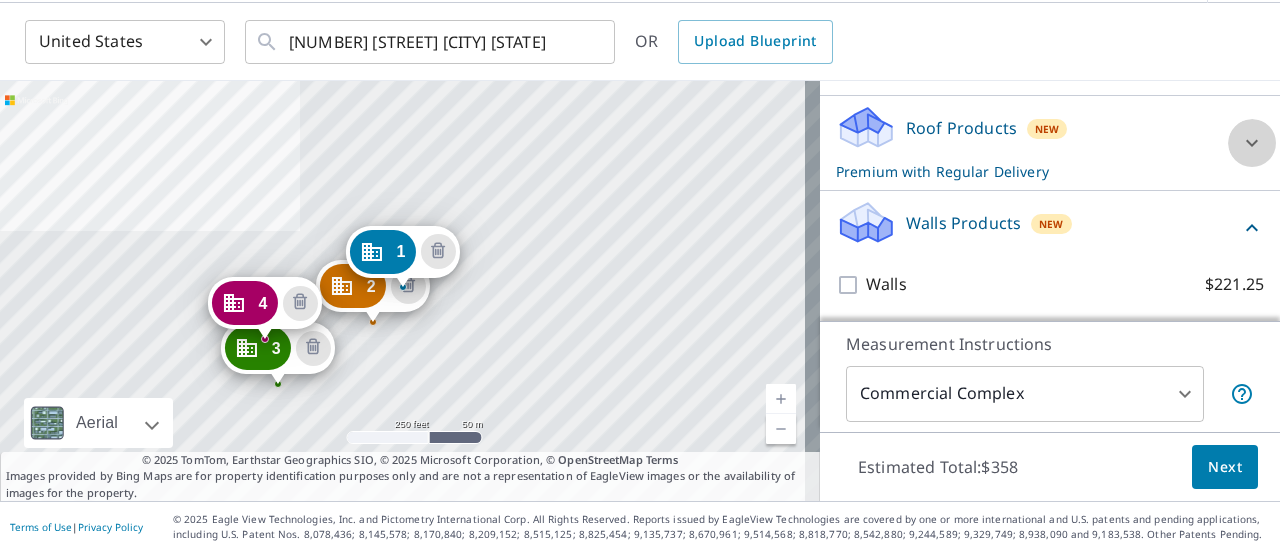 click 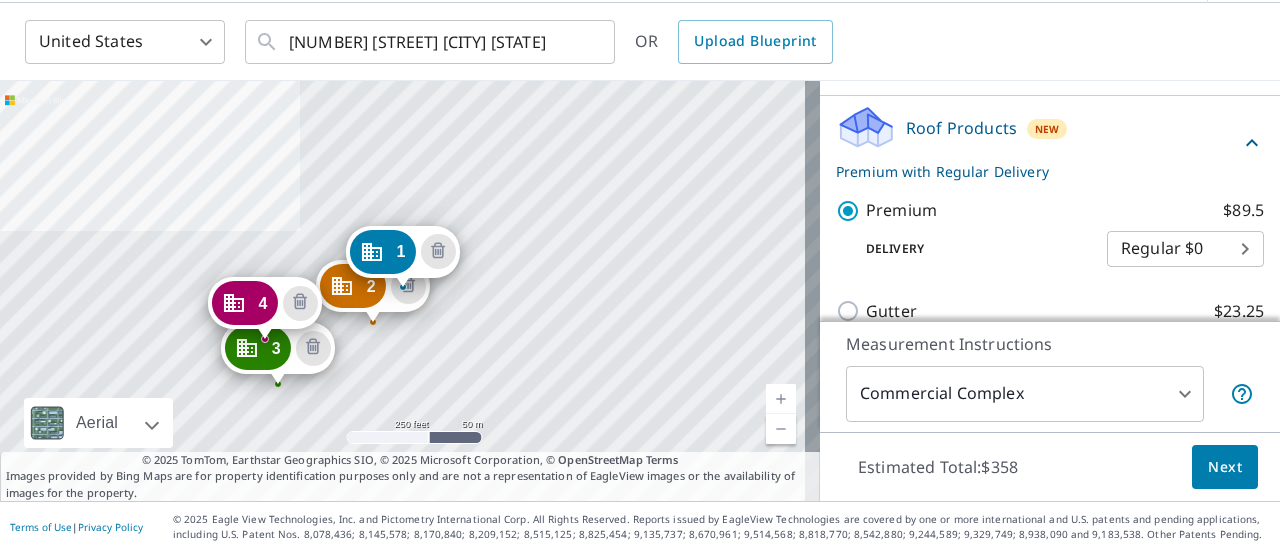 click on "TK TK
Dashboard Order History Cancel Order TK United States US ​ [NUMBER] [STREET] [CITY] [STATE] ​ OR Upload Blueprint [NUMBER] [NUMBER] [STREET] [CITY], [STATE] [NUMBER] [NUMBER] [STREET] [CITY], [STATE] [NUMBER] [NUMBER] [STREET] [CITY], [STATE] [NUMBER] [NUMBER] [STREET] [CITY], [STATE] Aerial Road A standard road map Aerial A detailed look from above Labels Labels [NUMBER] feet [NUMBER] m © [YEAR] TomTom, © Vexcel Imaging, © [YEAR] Microsoft Corporation,  © OpenStreetMap Terms © [YEAR] TomTom, Earthstar Geographics SIO, © [YEAR] Microsoft Corporation, ©   OpenStreetMap   Terms Images provided by Bing Maps are for property identification purposes only and are not a representation of EagleView images or the availability of images for the property. PROPERTY TYPE Residential Commercial Multi-Family This is a complex Add additional buildings on this complex to your order by dropping additional pins on the map. BUILDING ID [NUMBER] [NUMBER] [STREET], [CITY], [STATE], [ZIP] BUILDING ID [NUMBER] [NUMBER] [STREET], [CITY], [STATE], [ZIP] BUILDING ID [NUMBER] [NUMBER] [STREET], [CITY], [STATE], [ZIP] Roof Products New Premium $89.5 Gutter $23.25 Bid Perfect™ $49 New Walls" at bounding box center [640, 275] 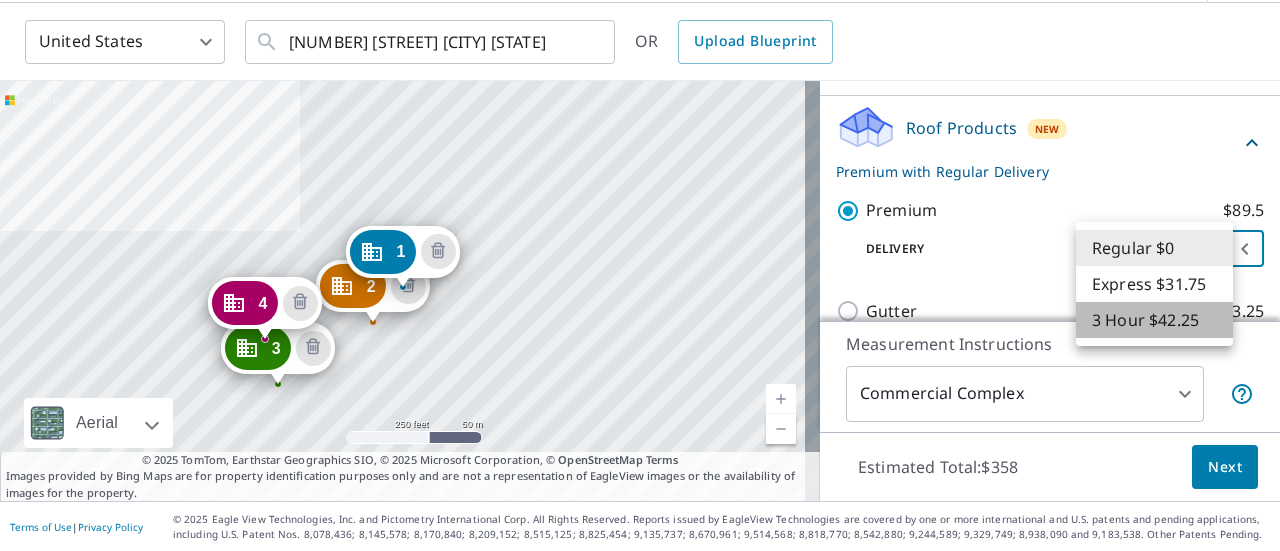 click on "3 Hour $42.25" at bounding box center (1154, 320) 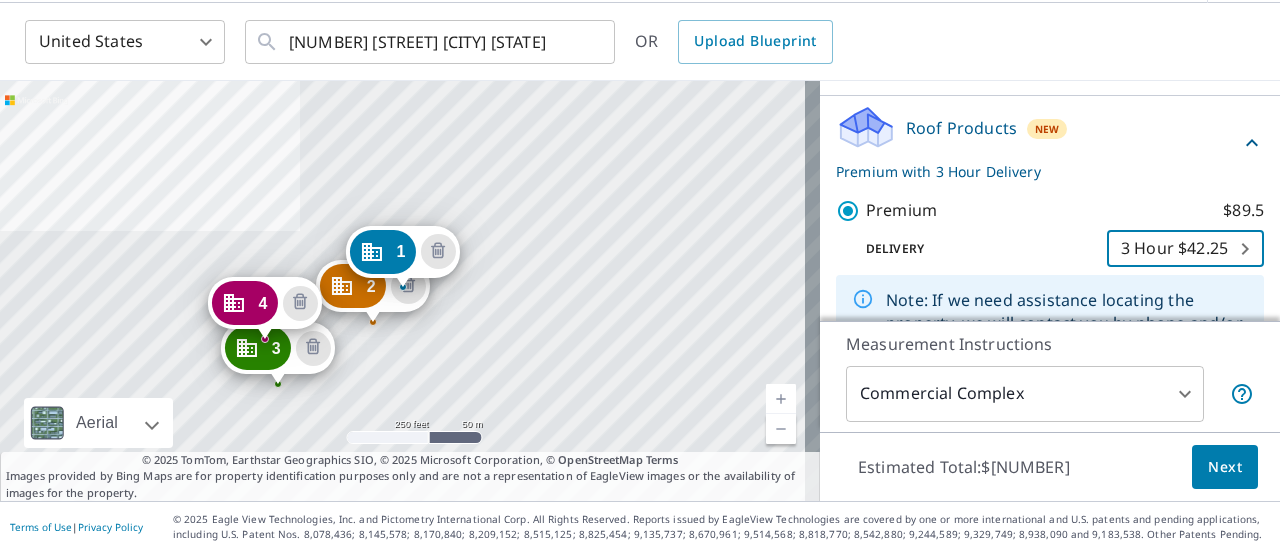 scroll, scrollTop: 678, scrollLeft: 0, axis: vertical 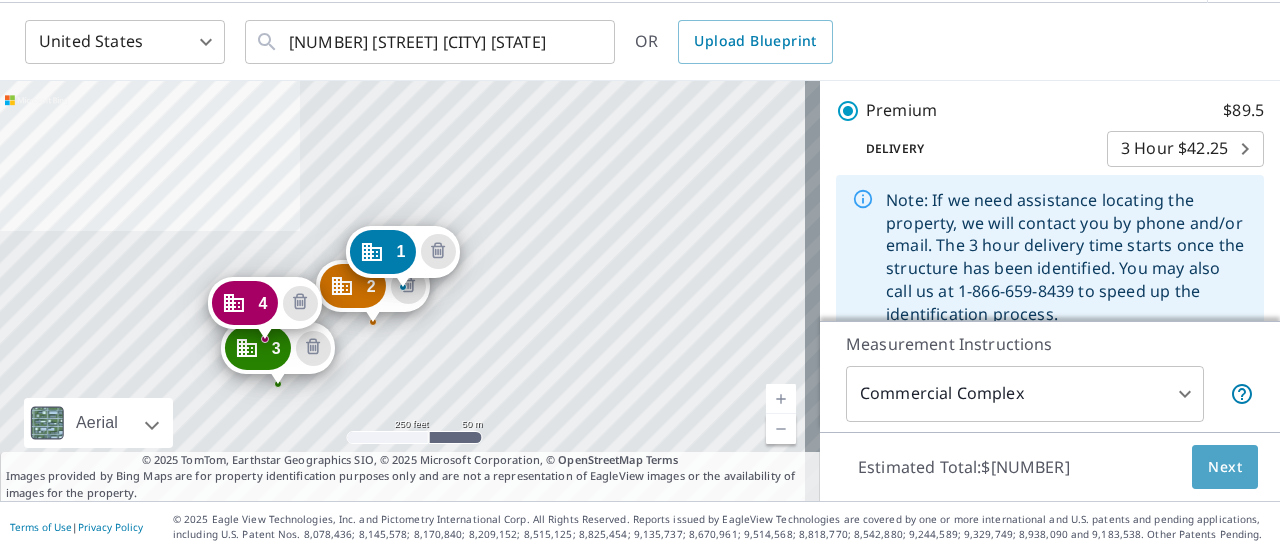 click on "Next" at bounding box center [1225, 467] 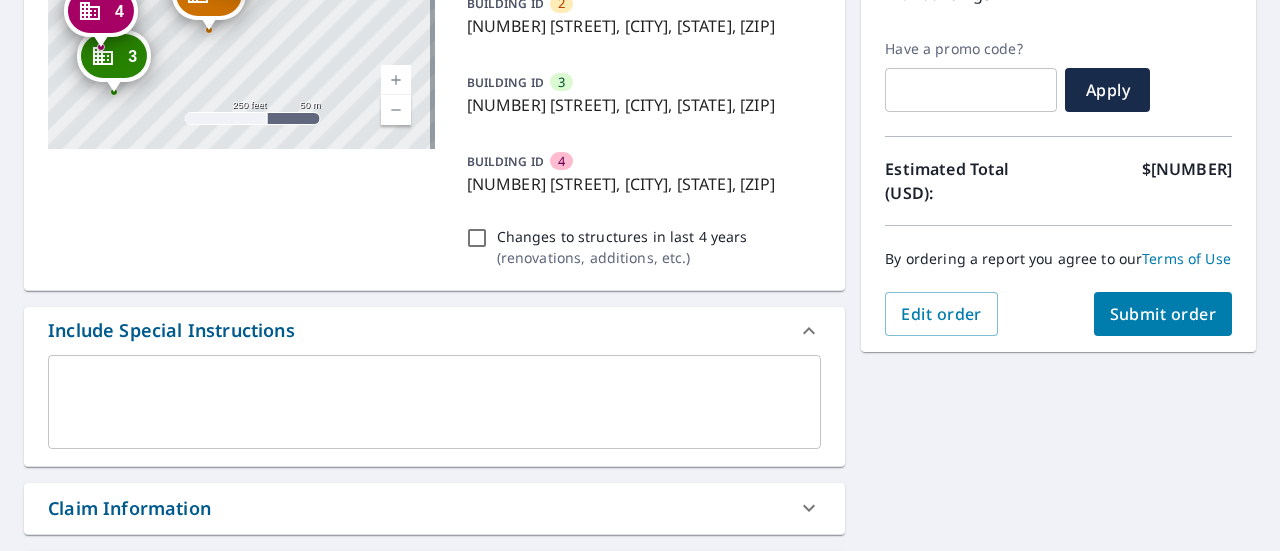 scroll, scrollTop: 370, scrollLeft: 0, axis: vertical 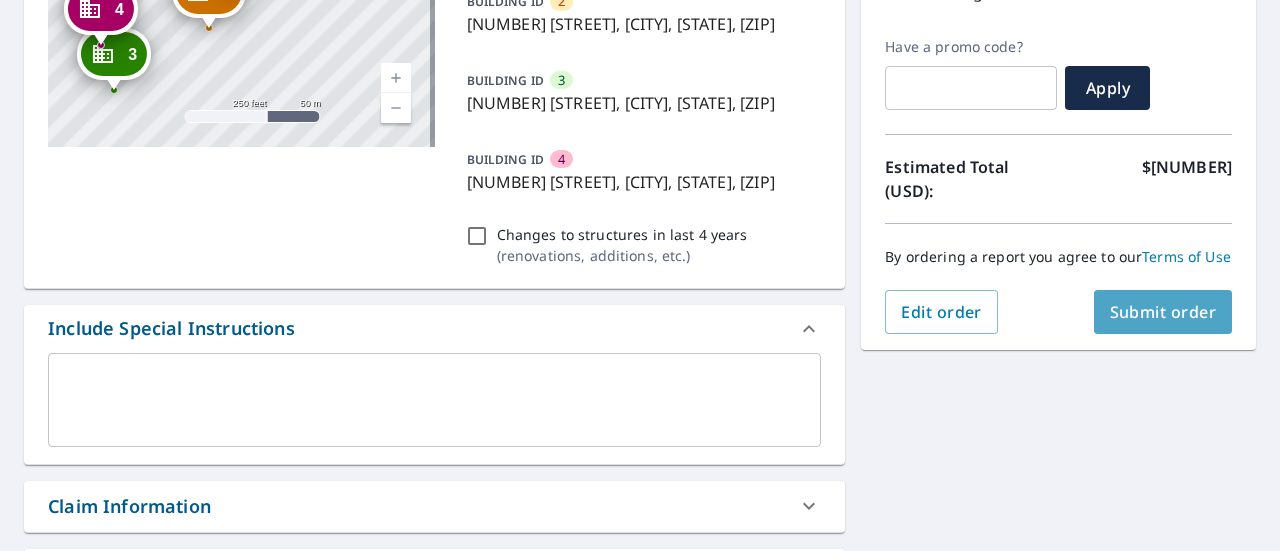 click on "Submit order" at bounding box center [1163, 312] 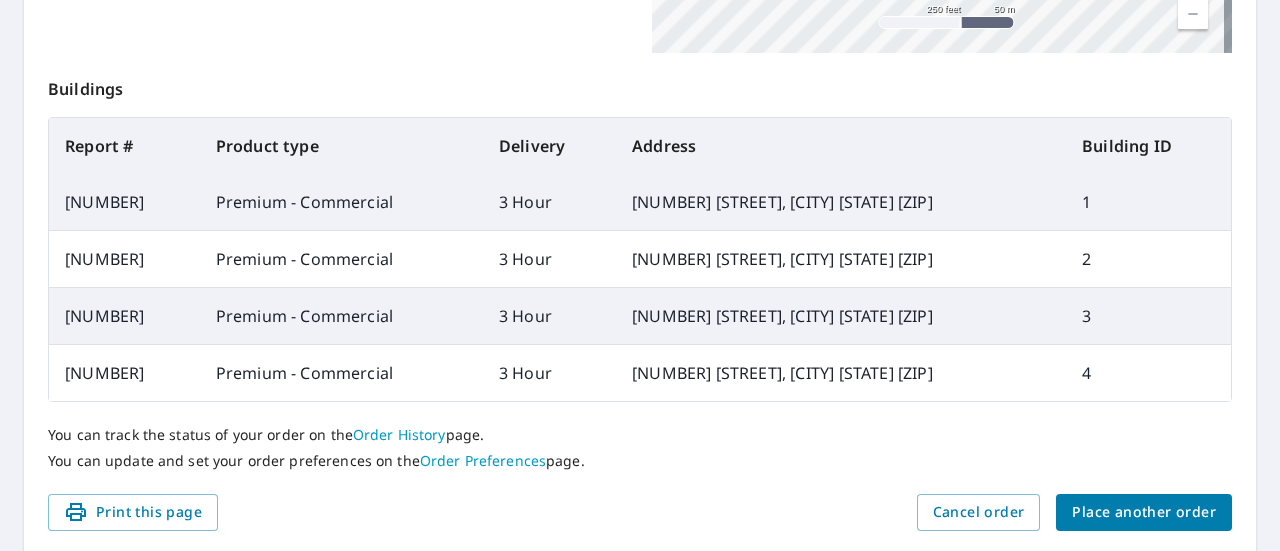 scroll, scrollTop: 794, scrollLeft: 0, axis: vertical 